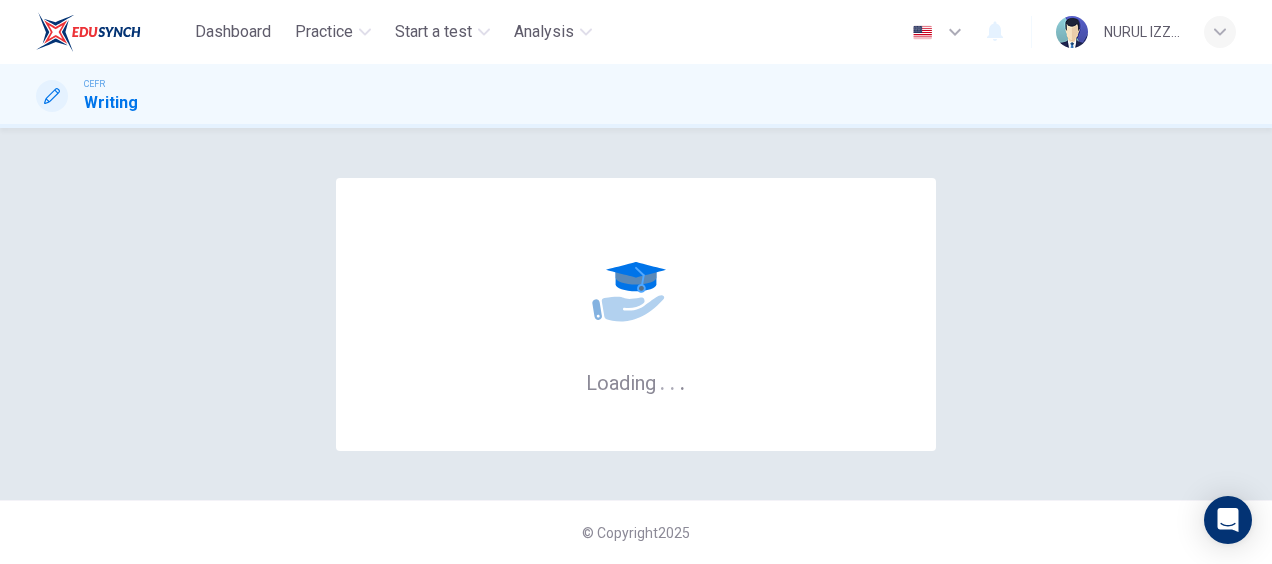 scroll, scrollTop: 0, scrollLeft: 0, axis: both 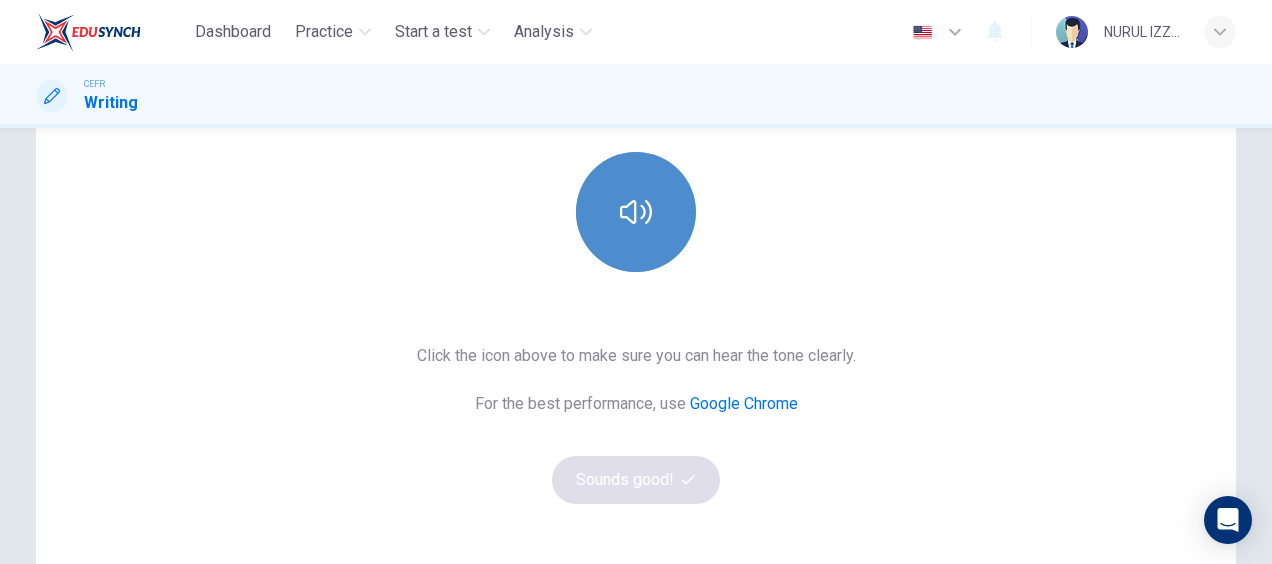click at bounding box center [636, 212] 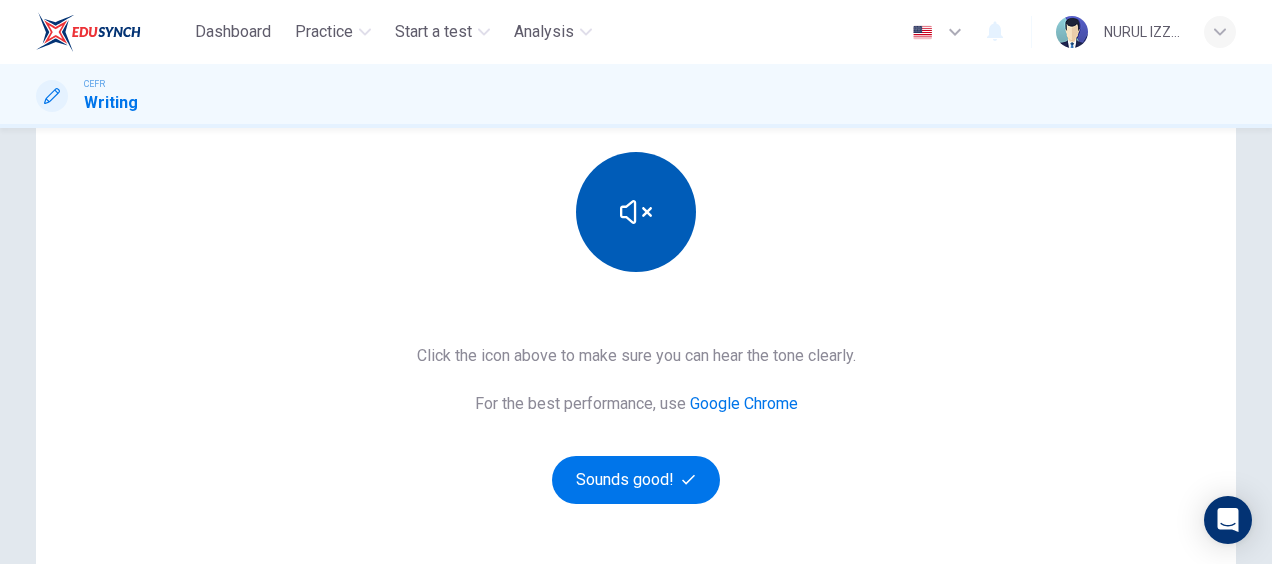 type 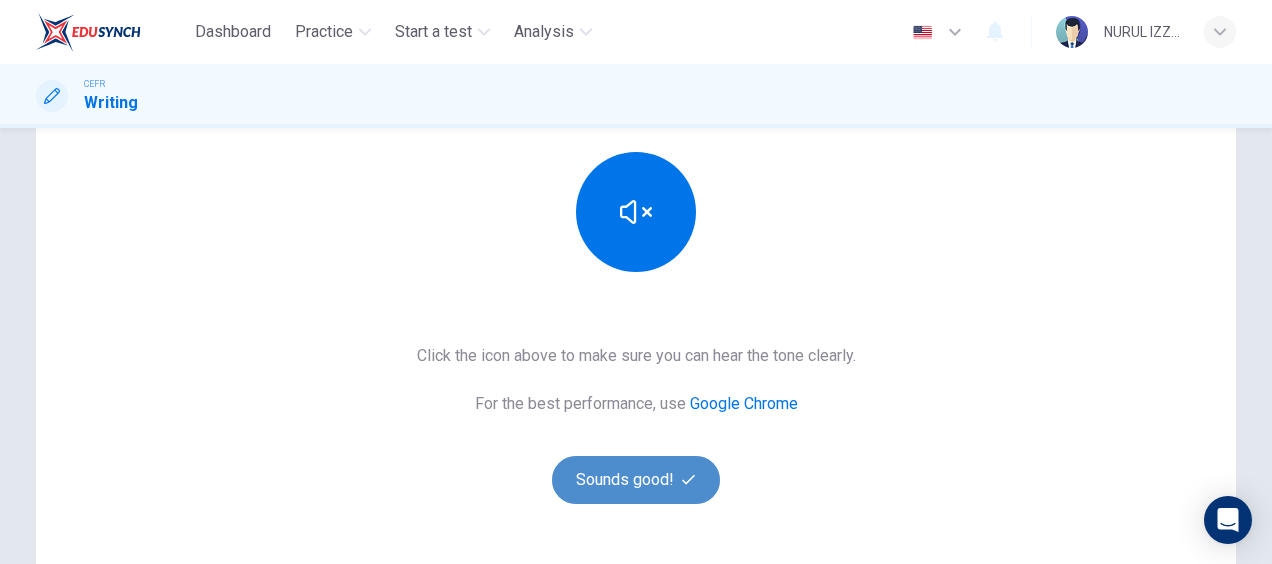 click on "Sounds good!" at bounding box center [636, 480] 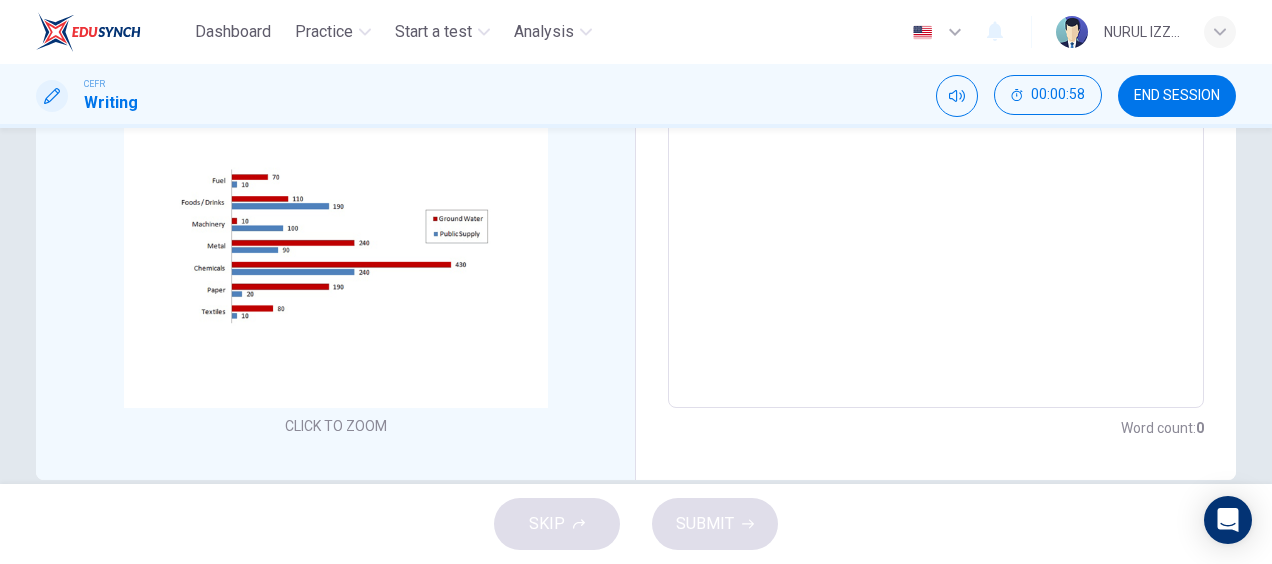 scroll, scrollTop: 384, scrollLeft: 0, axis: vertical 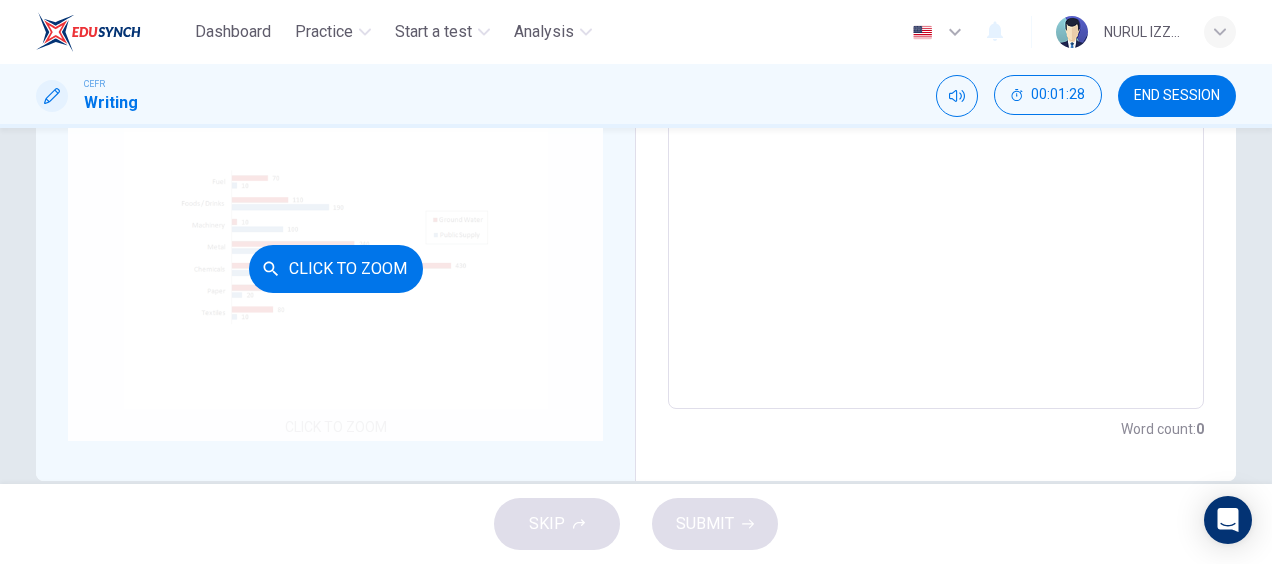 click on "Click to Zoom" at bounding box center [335, 268] 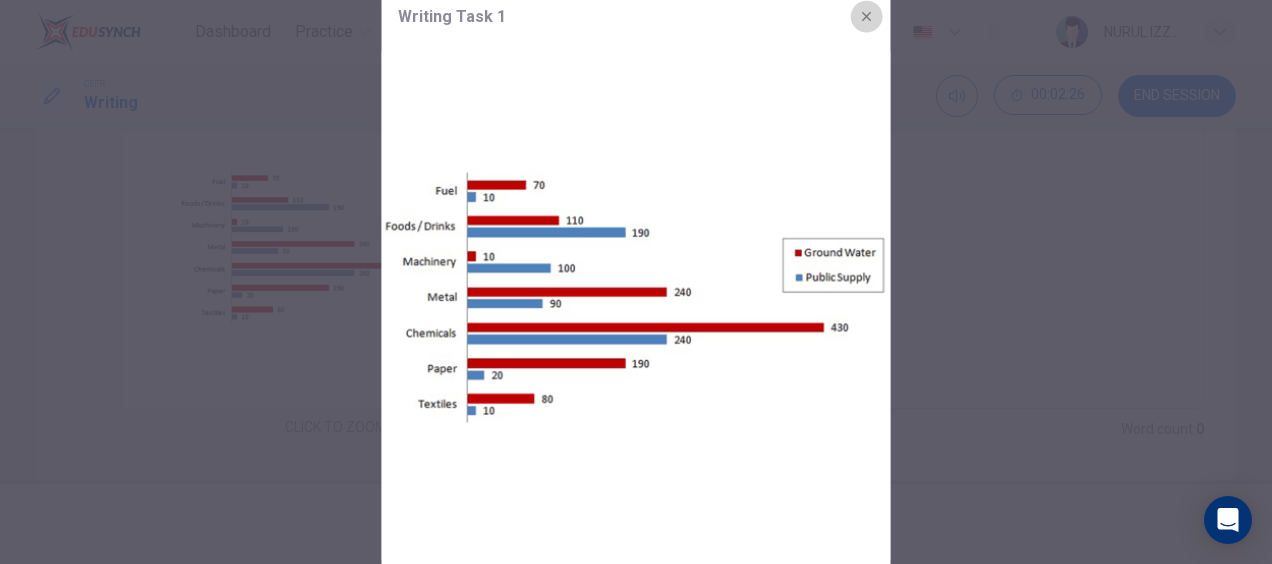 click at bounding box center [867, 17] 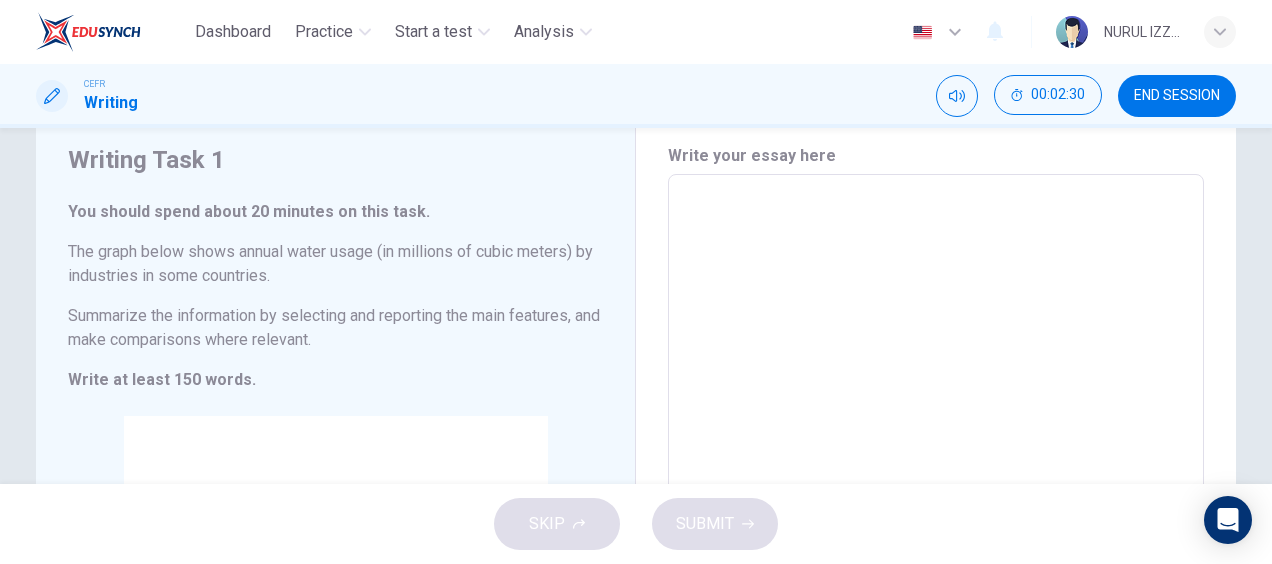 scroll, scrollTop: 62, scrollLeft: 0, axis: vertical 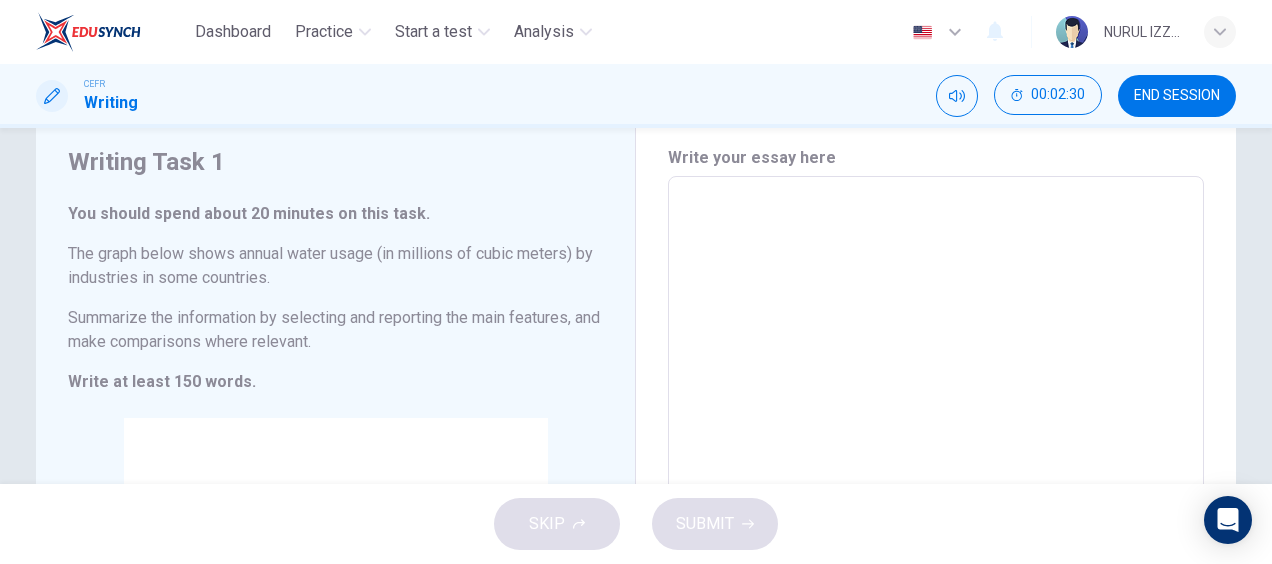 click at bounding box center (936, 454) 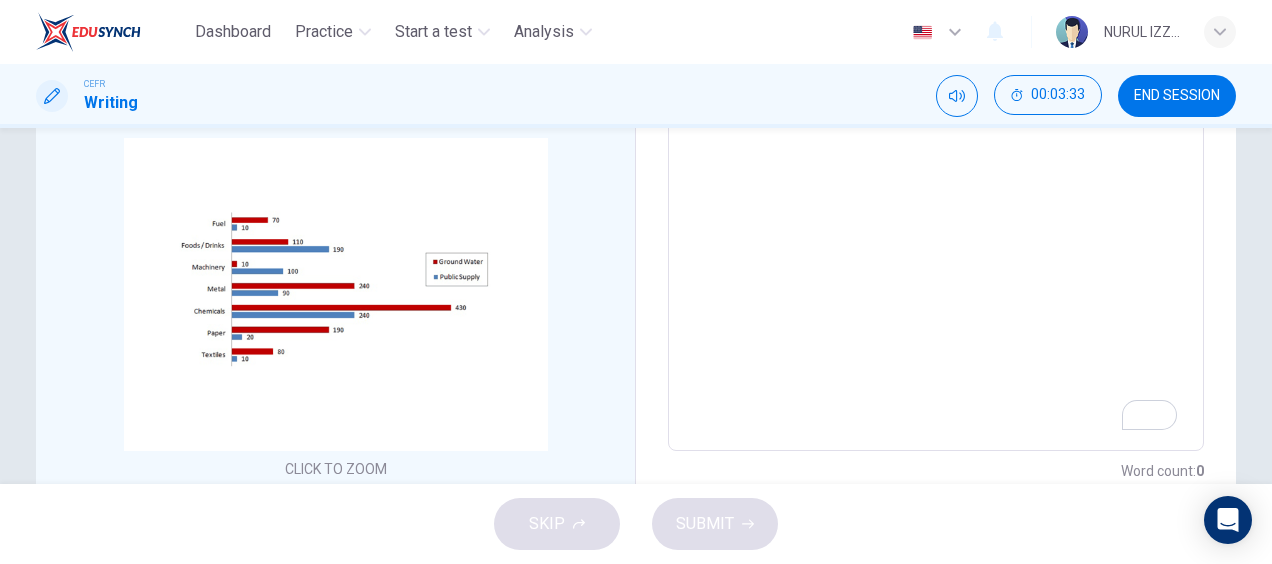 scroll, scrollTop: 349, scrollLeft: 0, axis: vertical 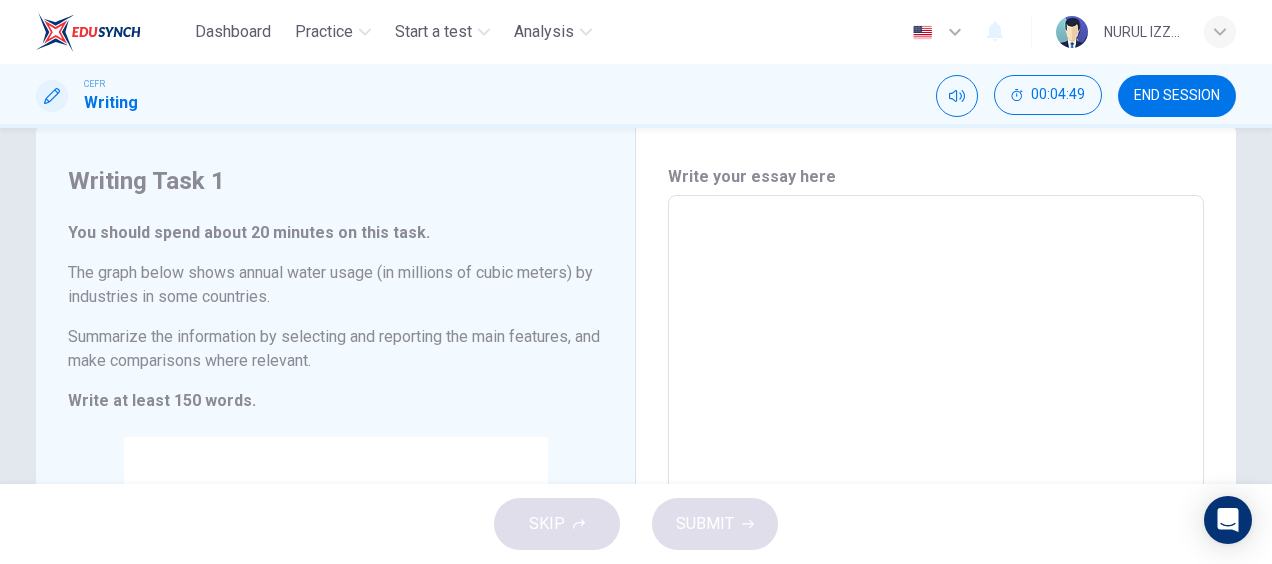 click at bounding box center [936, 473] 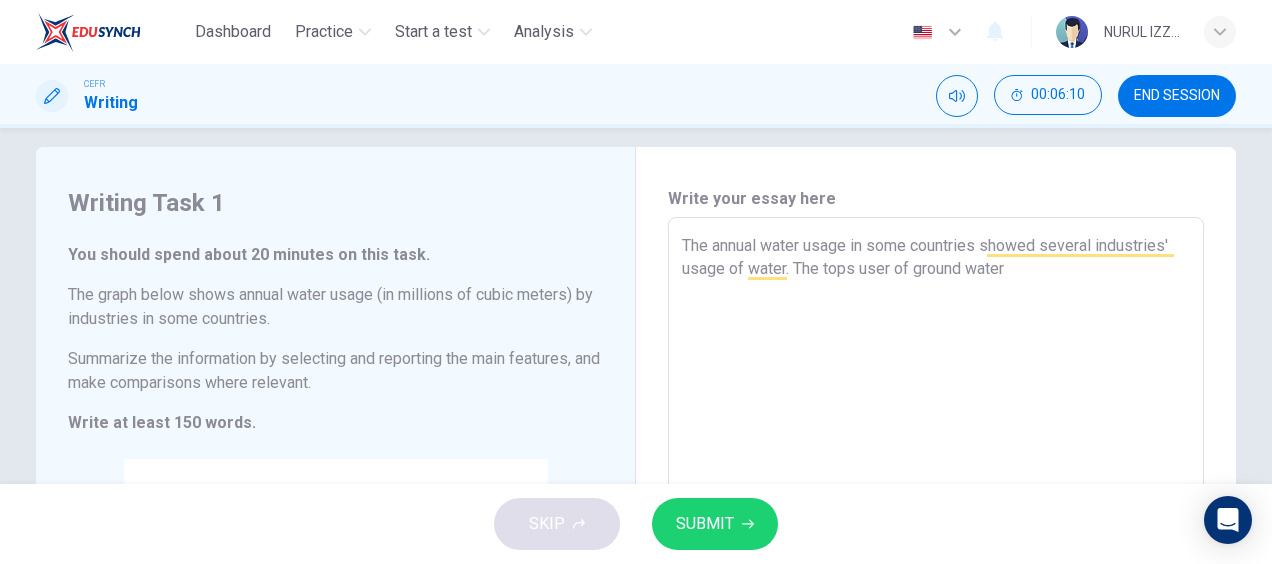 scroll, scrollTop: 24, scrollLeft: 0, axis: vertical 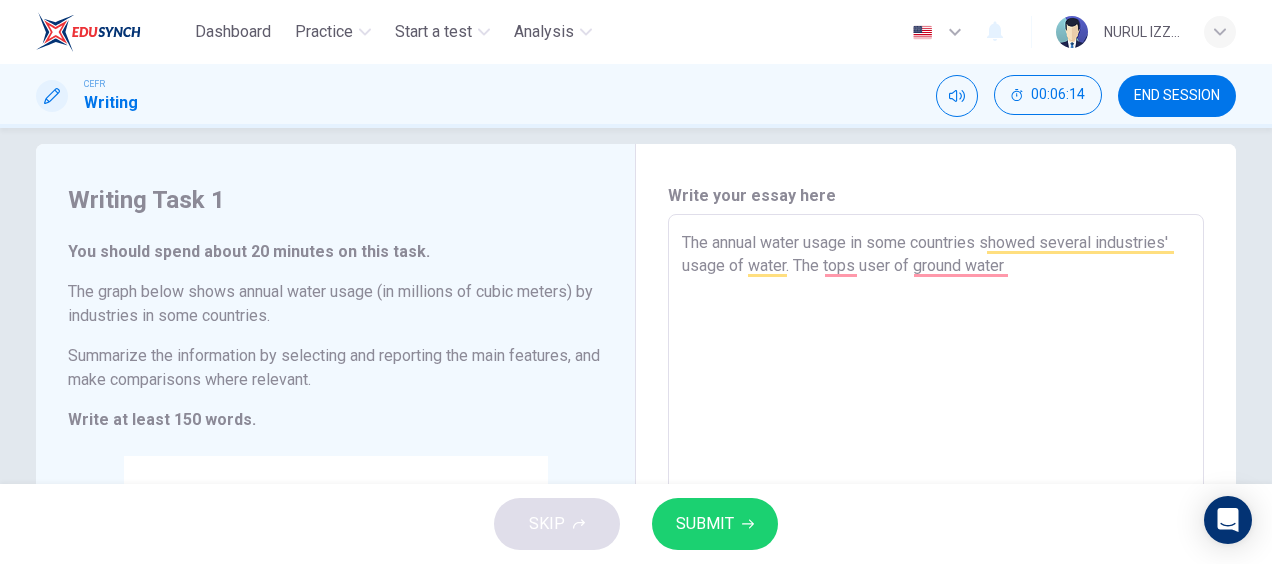 click on "The annual water usage in some countries showed several industries' usage of water. The tops user of ground water" at bounding box center [936, 492] 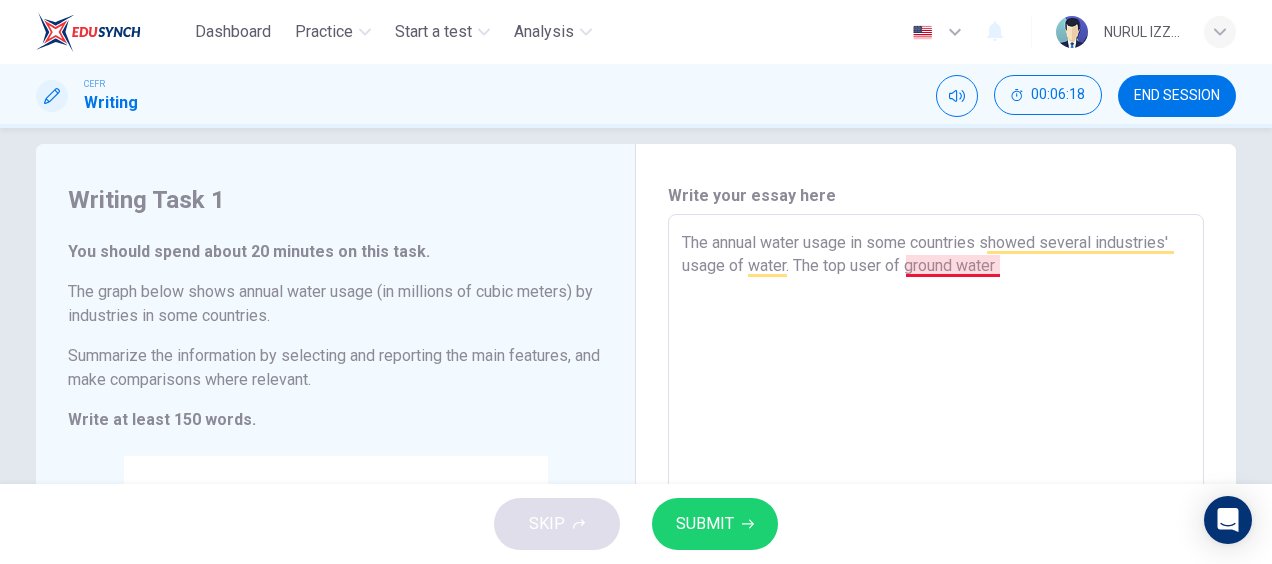 scroll, scrollTop: 121, scrollLeft: 0, axis: vertical 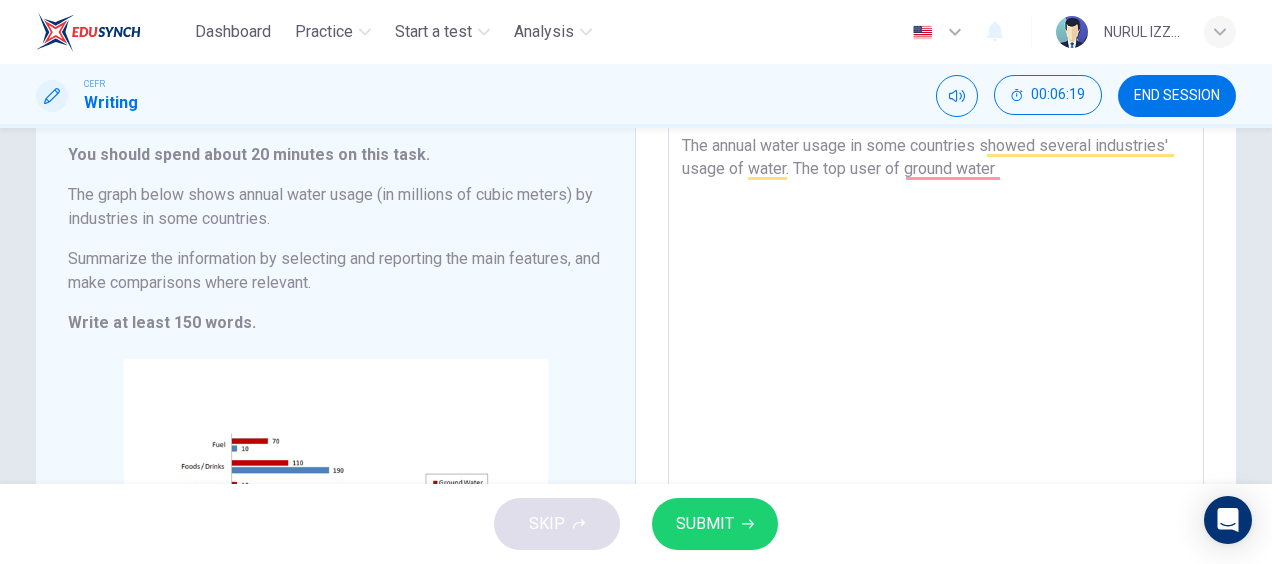 click on "The annual water usage in some countries showed several industries' usage of water. The top user of ground water" at bounding box center [936, 395] 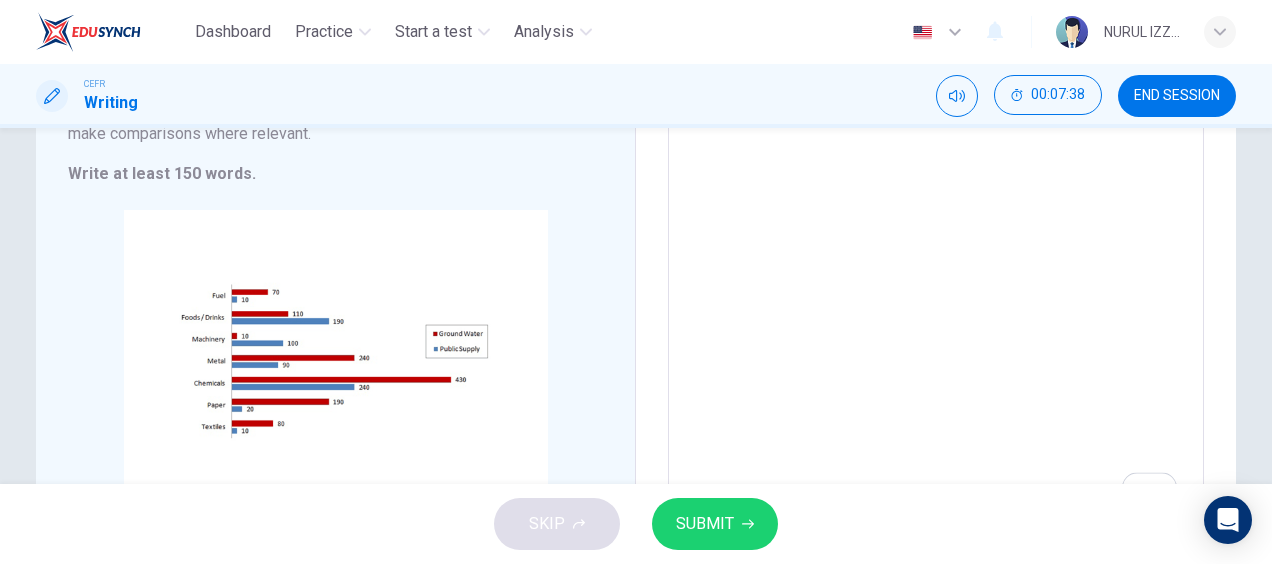 scroll, scrollTop: 196, scrollLeft: 0, axis: vertical 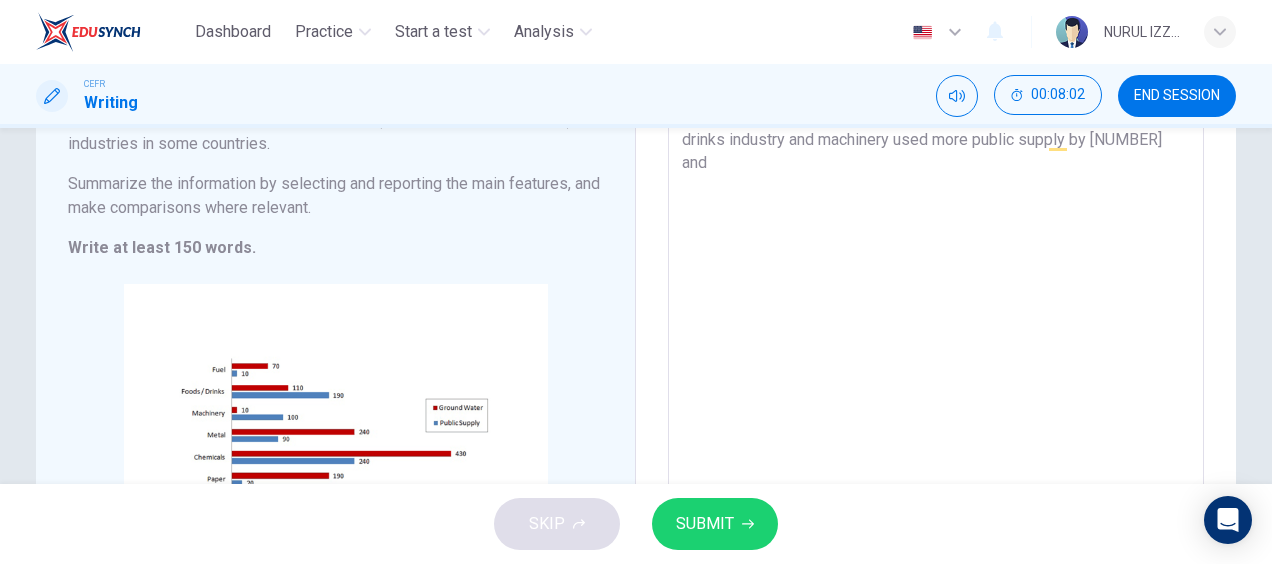 click on "The annual water usage in some countries showed several industries' usage of water. The top user of ground water is chemical ([NUMBER]) and metal ([NUMBER]) millions of cubic meter. Contradictory, food and drinks industry and machinery used more public supply by [NUMBER] and" at bounding box center [936, 320] 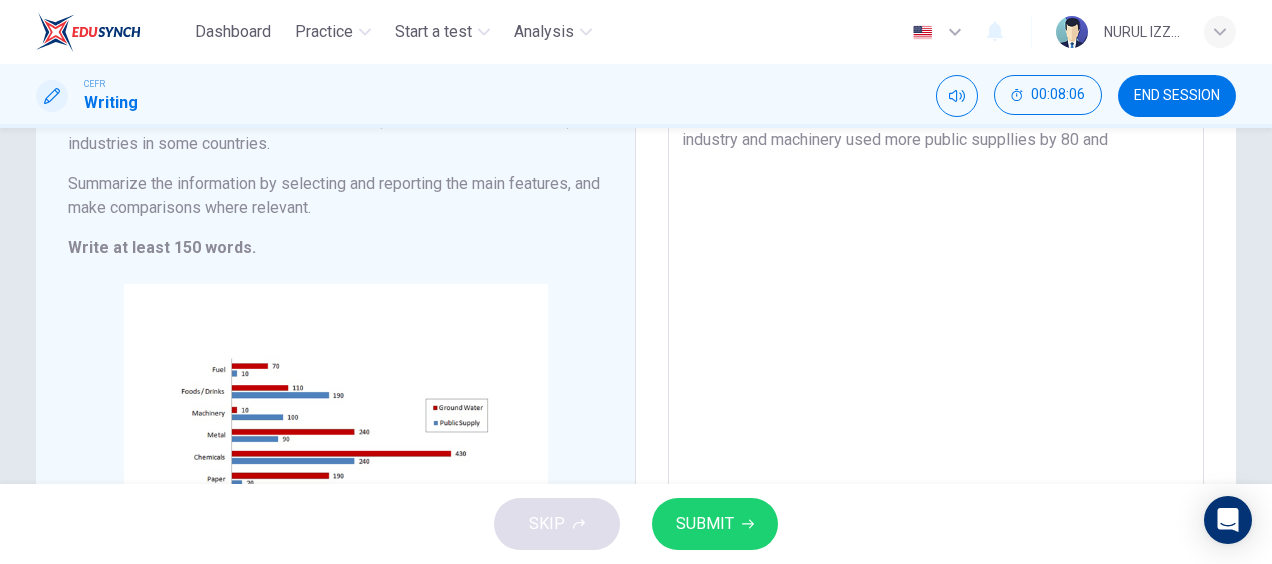 click on "The annual water usage in some countries showed several industries' usage of water. The top user of ground water is chemical (430) and metal (240) millions of cubic meter. Contradictory, food and drinks industry and machinery used more public suppllies by 80 and" at bounding box center [936, 320] 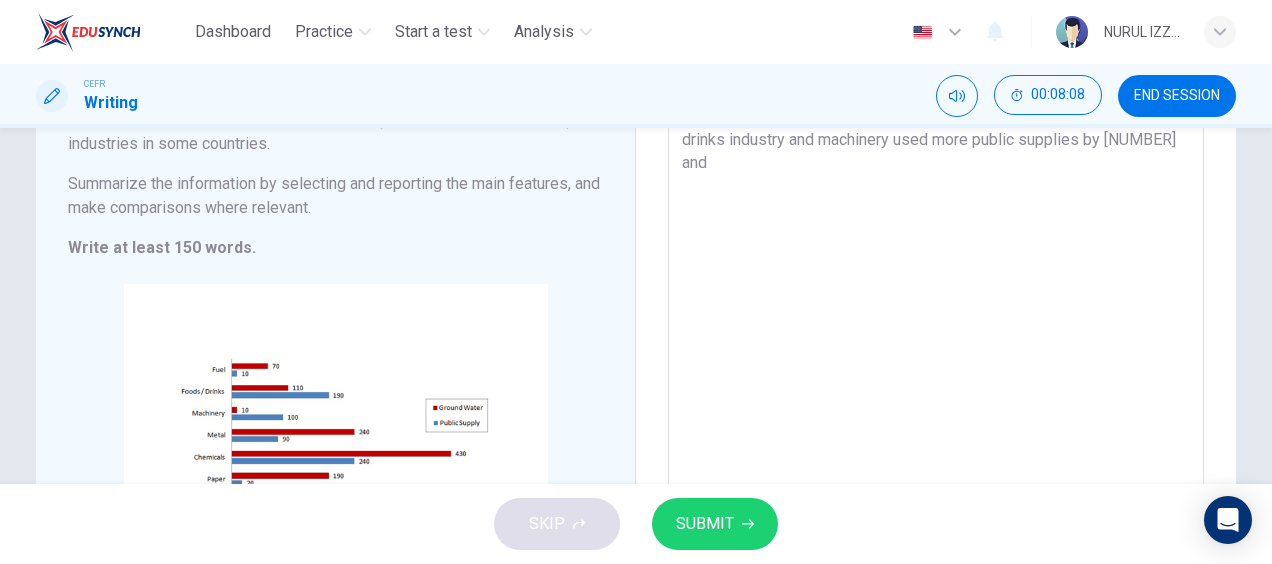 click on "The annual water usage in some countries showed several industries' usage of water. The top user of ground water is chemical ([NUMBER]) and metal ([NUMBER]) millions of cubic meter. Contradictory, food and drinks industry and machinery used more public supplies by [NUMBER] and" at bounding box center (936, 320) 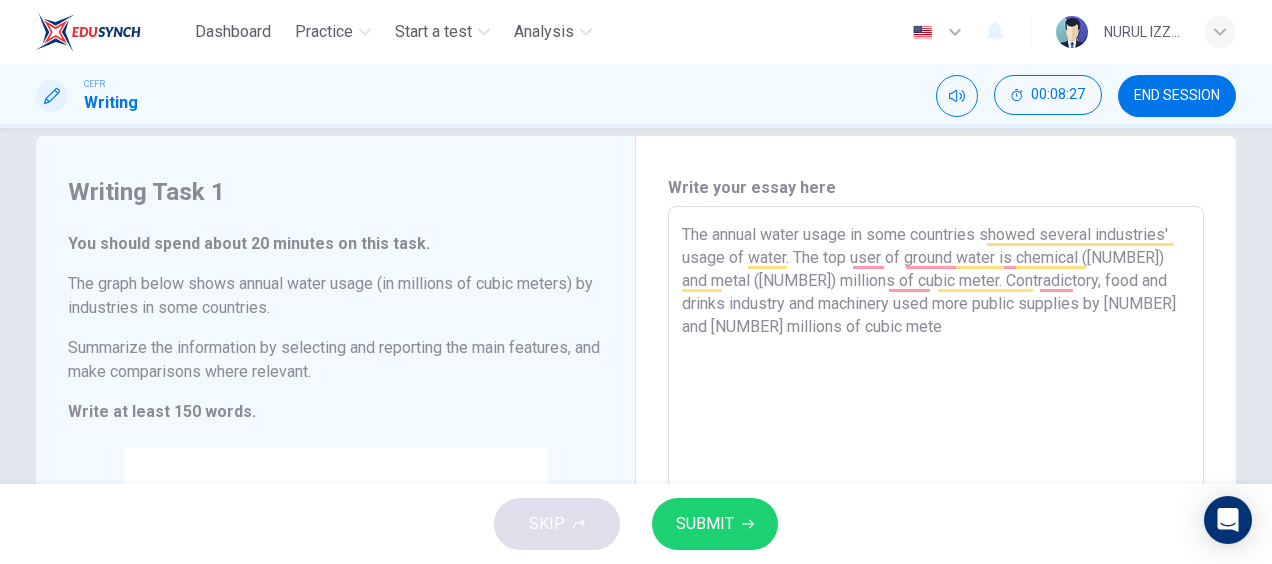 scroll, scrollTop: 30, scrollLeft: 0, axis: vertical 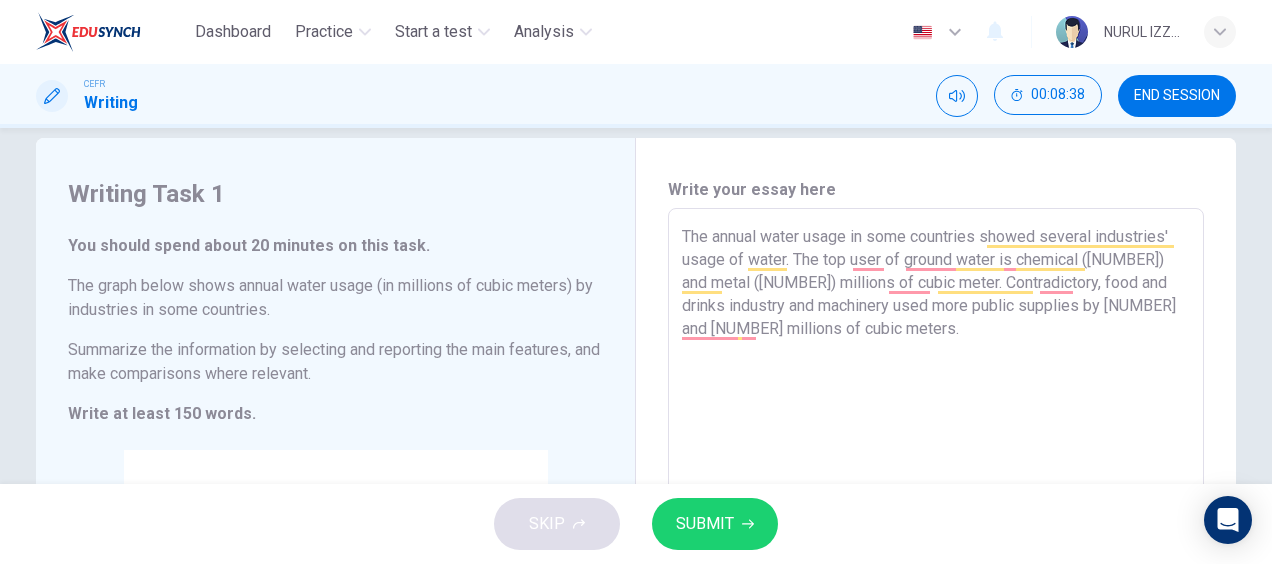 click on "The annual water usage in some countries showed several industries' usage of water. The top user of ground water is chemical ([NUMBER]) and metal ([NUMBER]) millions of cubic meter. Contradictory, food and drinks industry and machinery used more public supplies by [NUMBER] and [NUMBER] millions of cubic meters." at bounding box center [936, 486] 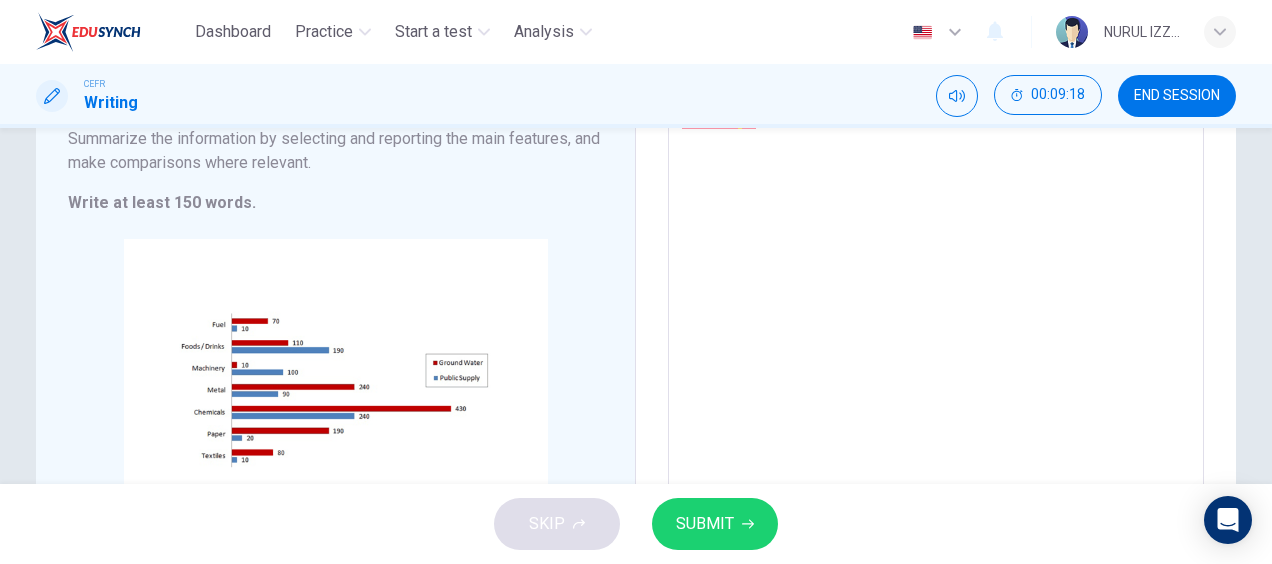 scroll, scrollTop: 220, scrollLeft: 0, axis: vertical 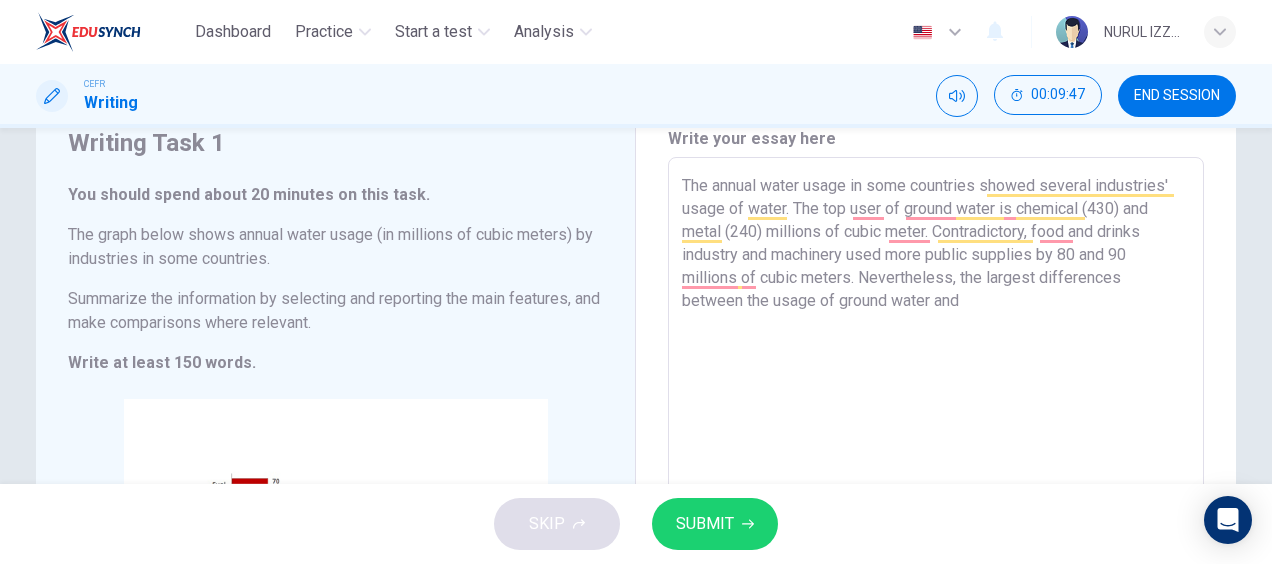drag, startPoint x: 1032, startPoint y: 134, endPoint x: 978, endPoint y: 277, distance: 152.85614 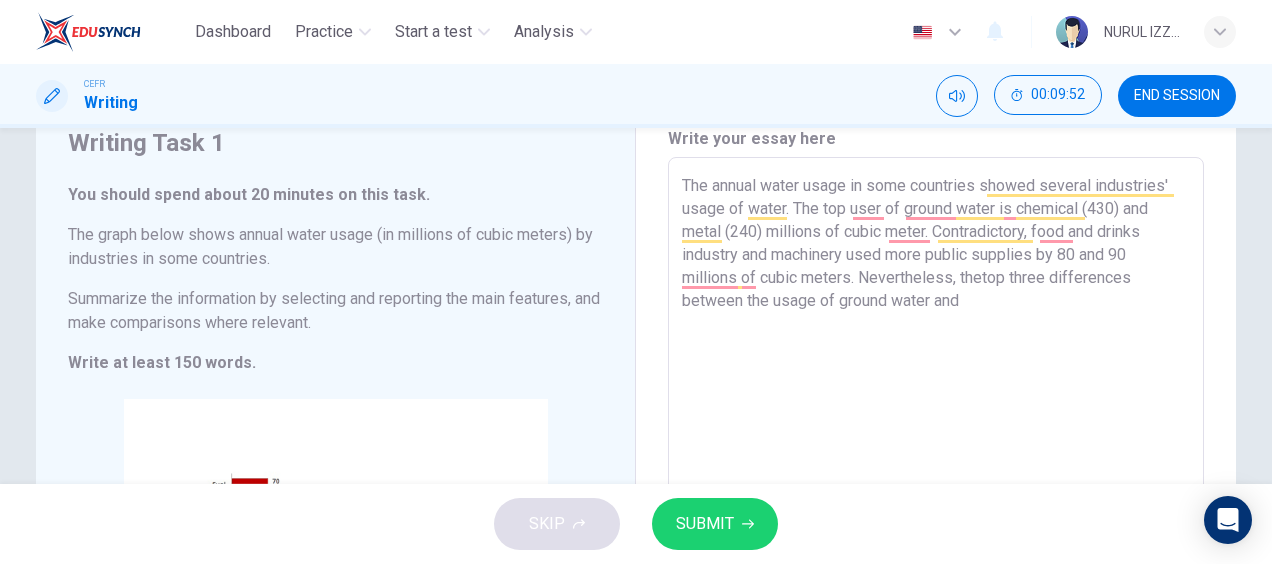 click on "The annual water usage in some countries showed several industries' usage of water. The top user of ground water is chemical (430) and metal (240) millions of cubic meter. Contradictory, food and drinks industry and machinery used more public supplies by 80 and 90 millions of cubic meters. Nevertheless, thetop three differences between the usage of ground water and" at bounding box center [936, 435] 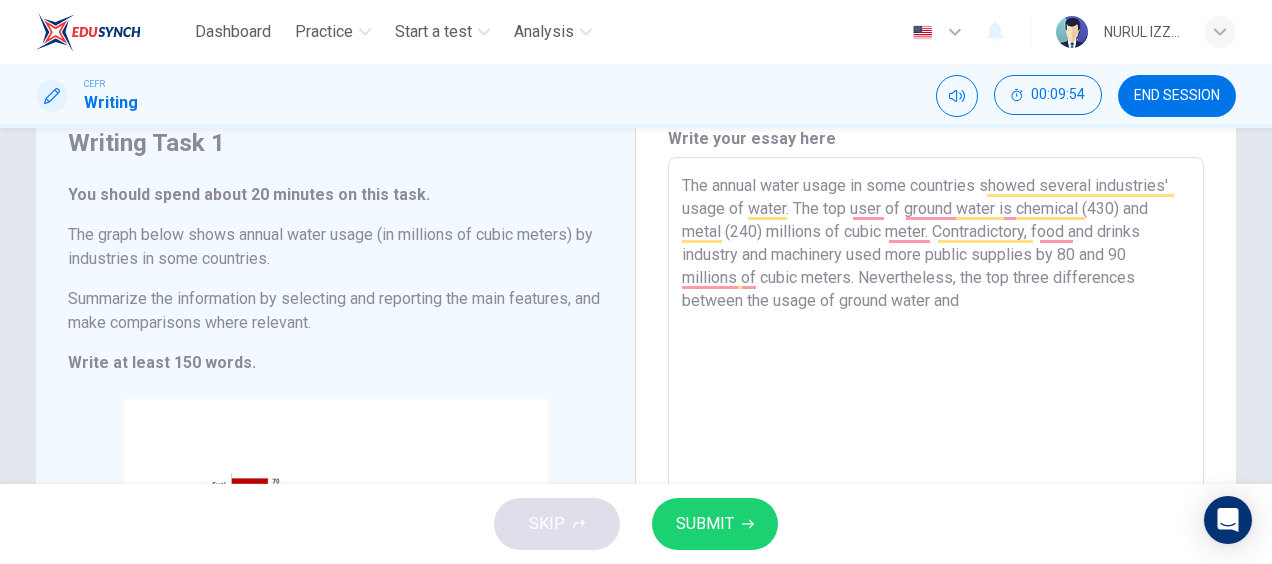 click on "The annual water usage in some countries showed several industries' usage of water. The top user of ground water is chemical (430) and metal (240) millions of cubic meter. Contradictory, food and drinks industry and machinery used more public supplies by 80 and 90 millions of cubic meters. Nevertheless, the top three differences between the usage of ground water and" at bounding box center [936, 435] 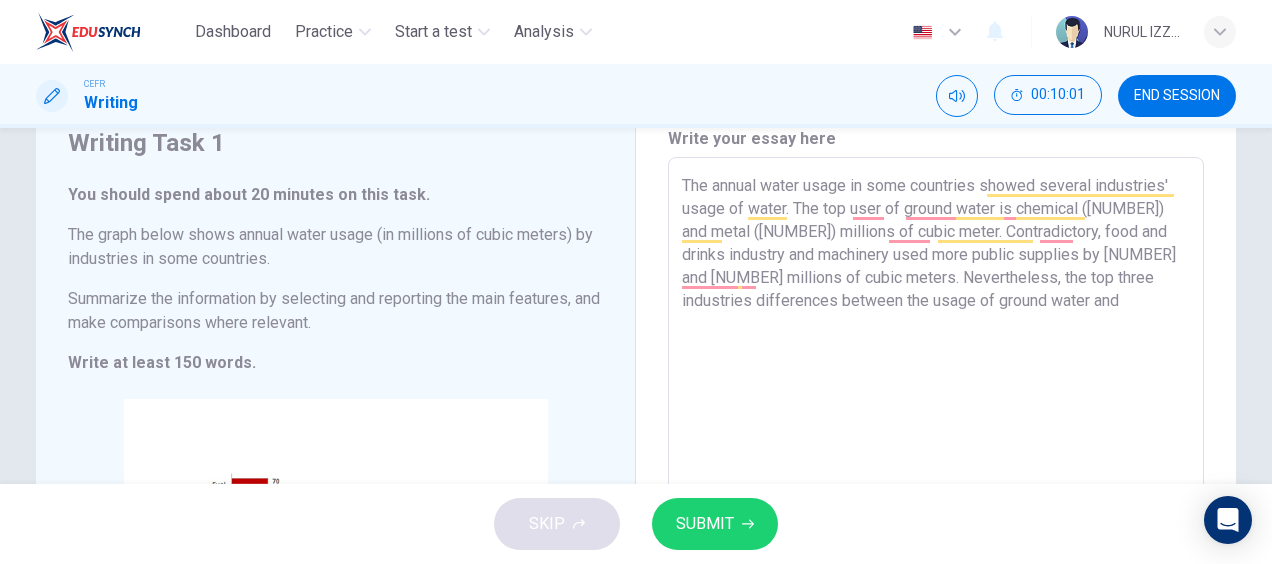 click on "The annual water usage in some countries showed several industries' usage of water. The top user of ground water is chemical ([NUMBER]) and metal ([NUMBER]) millions of cubic meter. Contradictory, food and drinks industry and machinery used more public supplies by [NUMBER] and [NUMBER] millions of cubic meters. Nevertheless, the top three industries differences between the usage of ground water and" at bounding box center (936, 435) 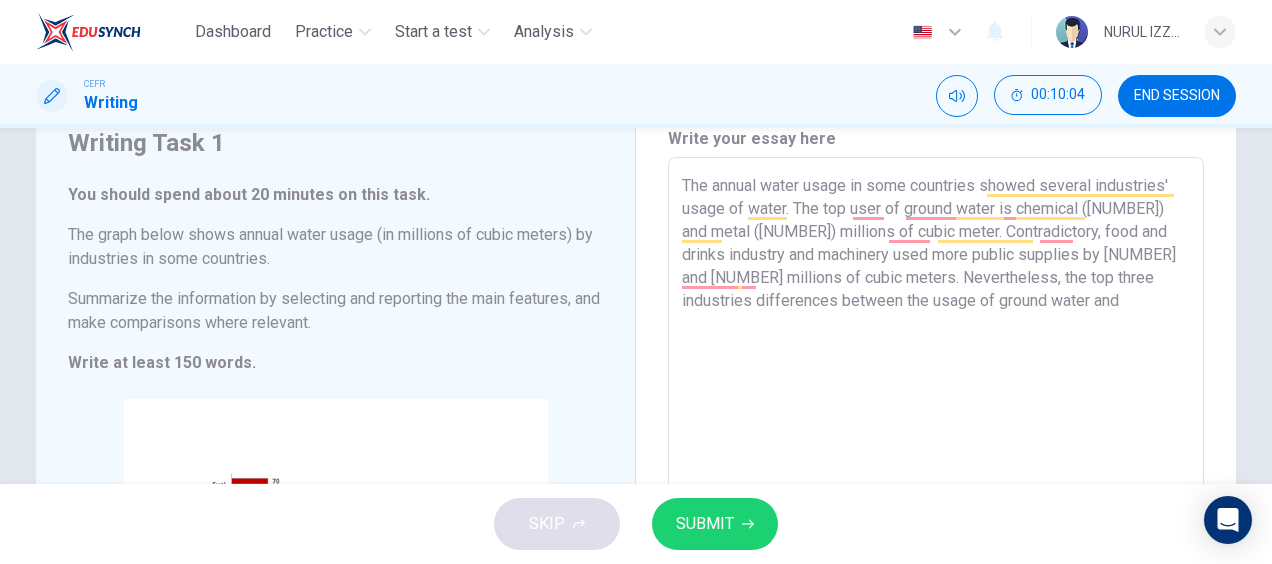 click on "The annual water usage in some countries showed several industries' usage of water. The top user of ground water is chemical ([NUMBER]) and metal ([NUMBER]) millions of cubic meter. Contradictory, food and drinks industry and machinery used more public supplies by [NUMBER] and [NUMBER] millions of cubic meters. Nevertheless, the top three industries differences between the usage of ground water and" at bounding box center [936, 435] 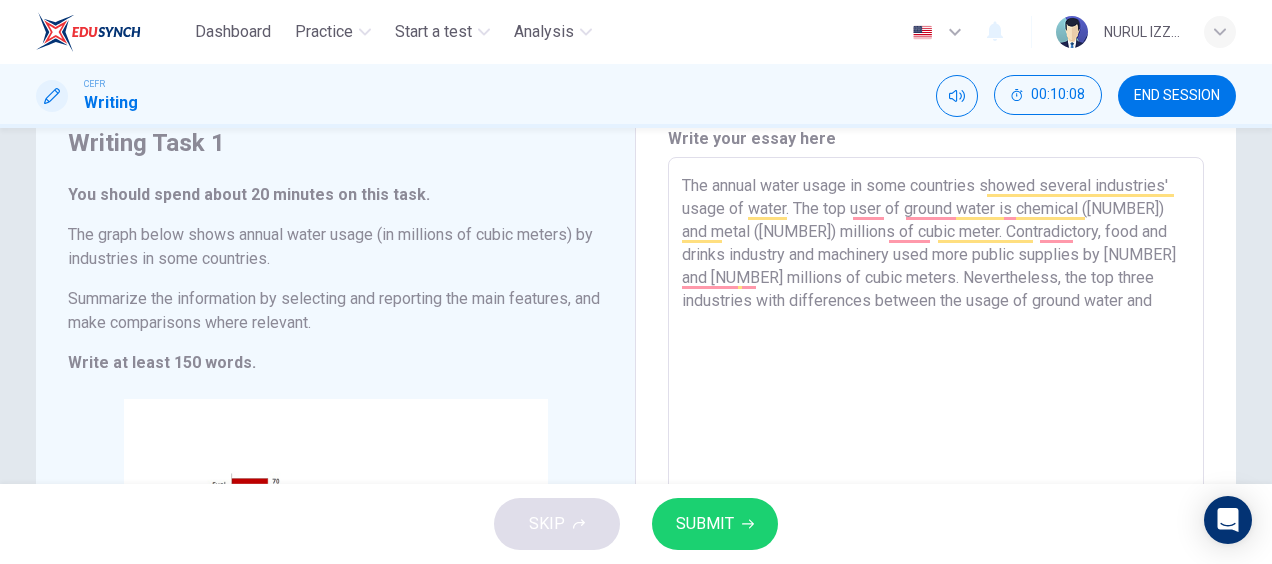click on "The annual water usage in some countries showed several industries' usage of water. The top user of ground water is chemical ([NUMBER]) and metal ([NUMBER]) millions of cubic meter. Contradictory, food and drinks industry and machinery used more public supplies by [NUMBER] and [NUMBER] millions of cubic meters. Nevertheless, the top three industries with differences between the usage of ground water and" at bounding box center [936, 435] 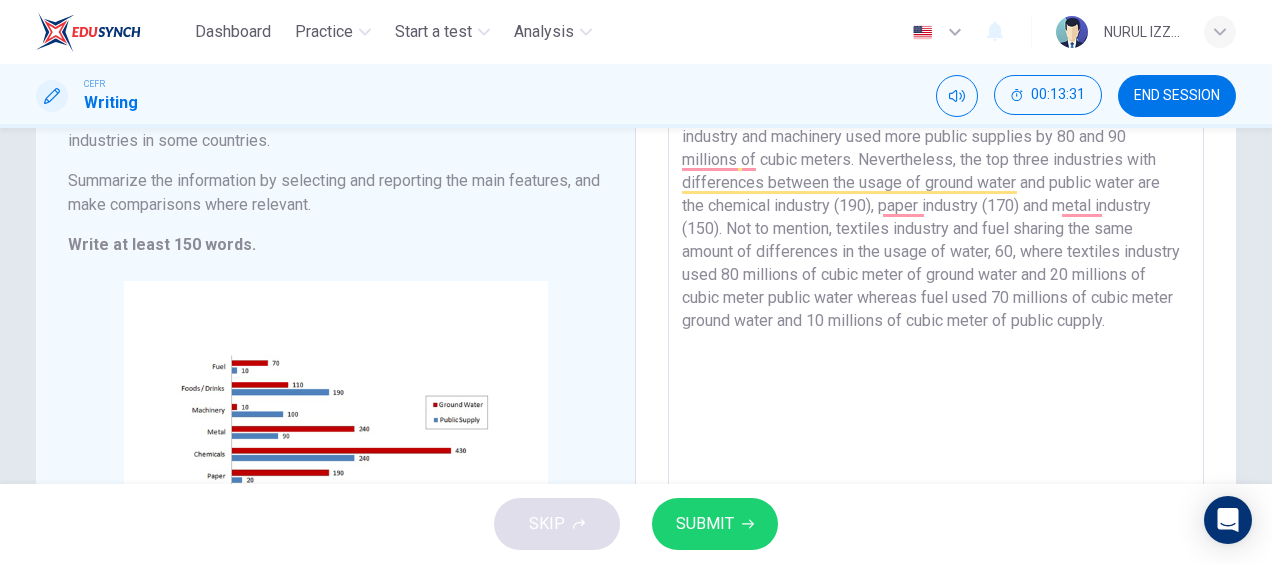 scroll, scrollTop: 196, scrollLeft: 0, axis: vertical 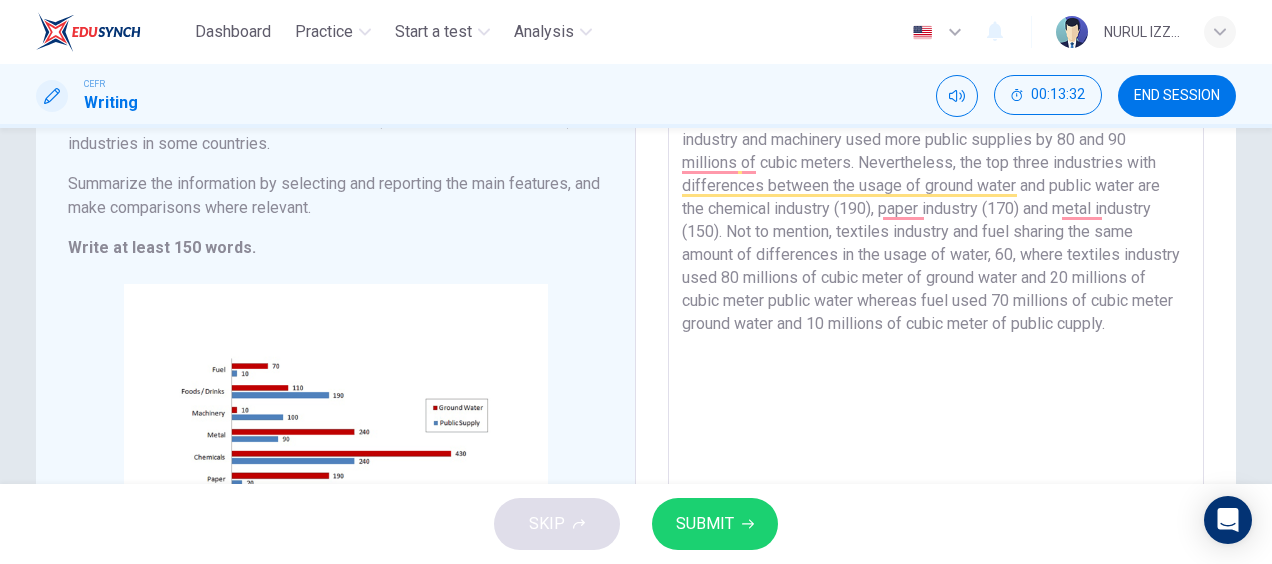click on "The annual water usage in some countries showed several industries' usage of water. The top user of ground water is chemical (430) and metal (240) millions of cubic meter. Contradictory, food and drinks industry and machinery used more public supplies by 80 and 90 millions of cubic meters. Nevertheless, the top three industries with differences between the usage of ground water and public water are the chemical industry (190), paper industry (170) and metal industry (150). Not to mention, textiles industry and fuel sharing the same amount of differences in the usage of water, 60, where textiles industry used 80 millions of cubic meter of ground water and 20 millions of cubic meter public water whereas fuel used 70 millions of cubic meter ground water and 10 millions of cubic meter of public cupply." at bounding box center (936, 320) 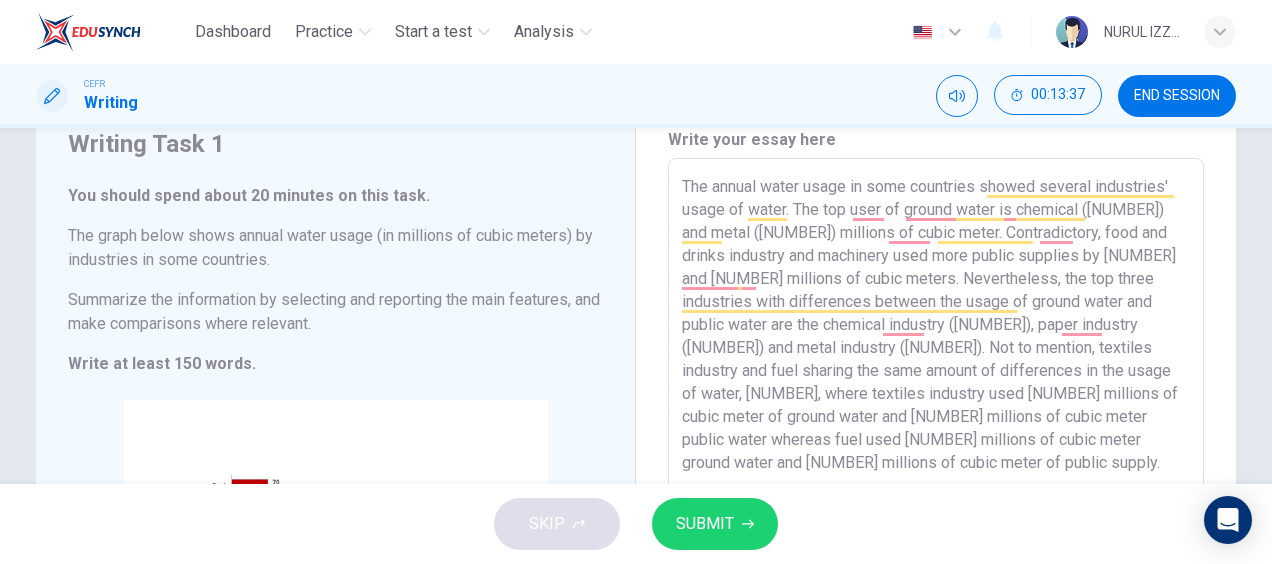 scroll, scrollTop: 72, scrollLeft: 0, axis: vertical 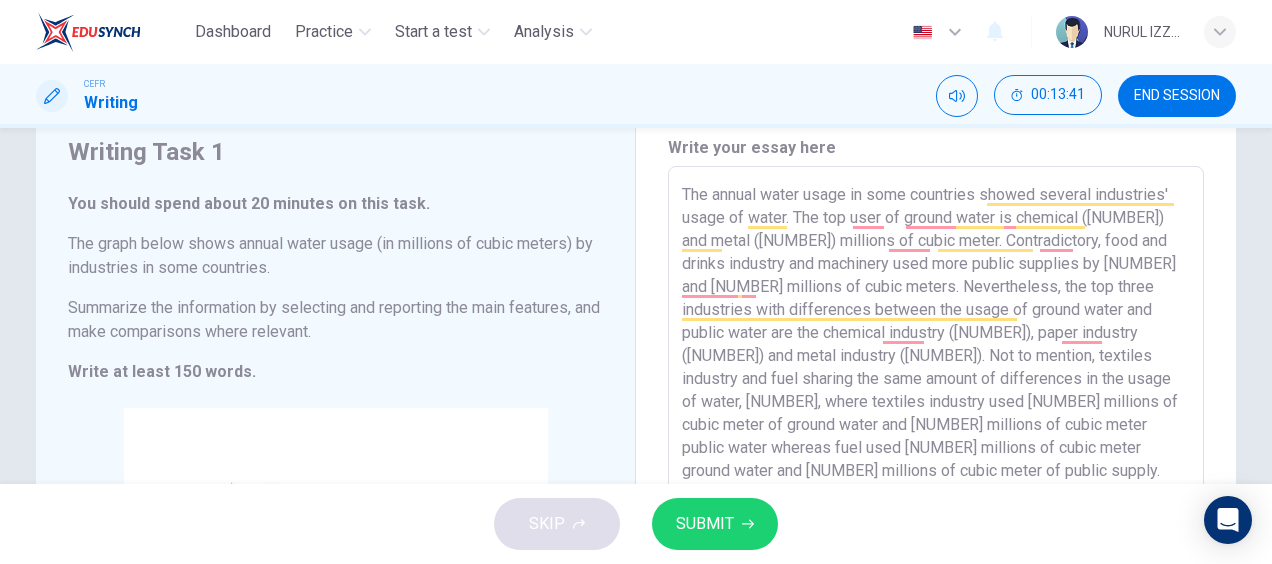 click on "The annual water usage in some countries showed several industries' usage of water. The top user of ground water is chemical ([NUMBER]) and metal ([NUMBER]) millions of cubic meter. Contradictory, food and drinks industry and machinery used more public supplies by [NUMBER] and [NUMBER] millions of cubic meters. Nevertheless, the top three industries with differences between the usage of ground water and public water are the chemical industry ([NUMBER]), paper industry ([NUMBER]) and metal industry ([NUMBER]). Not to mention, textiles industry and fuel sharing the same amount of differences in the usage of water, [NUMBER], where textiles industry used [NUMBER] millions of cubic meter of ground water and [NUMBER] millions of cubic meter public water whereas fuel used [NUMBER] millions of cubic meter ground water and [NUMBER] millions of cubic meter of public supply." at bounding box center (936, 444) 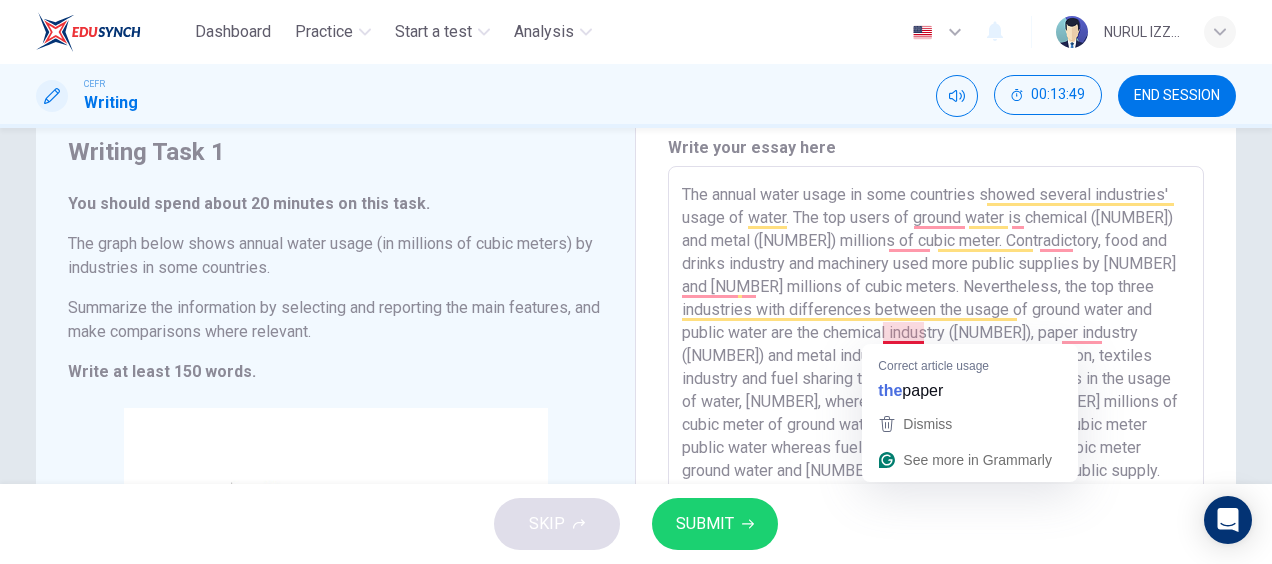 click on "The annual water usage in some countries showed several industries' usage of water. The top users of ground water is chemical ([NUMBER]) and metal ([NUMBER]) millions of cubic meter. Contradictory, food and drinks industry and machinery used more public supplies by [NUMBER] and [NUMBER] millions of cubic meters. Nevertheless, the top three industries with differences between the usage of ground water and public water are the chemical industry ([NUMBER]), paper industry ([NUMBER]) and metal industry ([NUMBER]). Not to mention, textiles industry and fuel sharing the same amount of differences in the usage of water, [NUMBER], where textiles industry used [NUMBER] millions of cubic meter of ground water and [NUMBER] millions of cubic meter public water whereas fuel used [NUMBER] millions of cubic meter ground water and [NUMBER] millions of cubic meter of public supply." at bounding box center (936, 444) 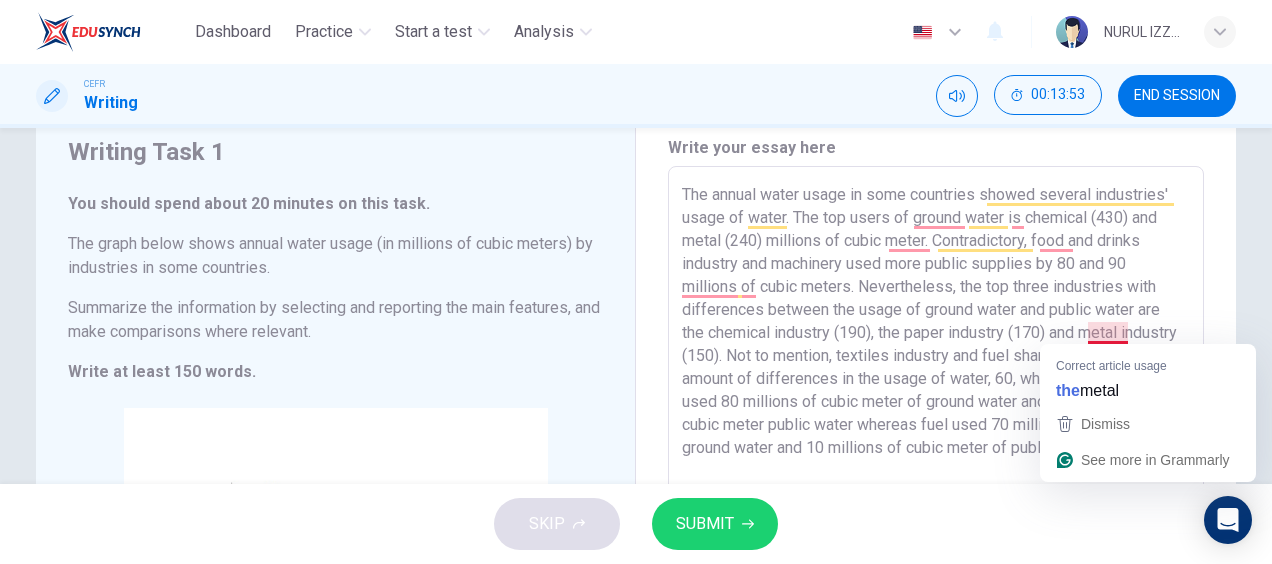 click on "The annual water usage in some countries showed several industries' usage of water. The top users of ground water is chemical (430) and metal (240) millions of cubic meter. Contradictory, food and drinks industry and machinery used more public supplies by 80 and 90 millions of cubic meters. Nevertheless, the top three industries with differences between the usage of ground water and public water are the chemical industry (190), the paper industry (170) and metal industry (150). Not to mention, textiles industry and fuel sharing the same amount of differences in the usage of water, 60, where textiles industry used 80 millions of cubic meter of ground water and 20 millions of cubic meter public water whereas fuel used 70 millions of cubic meter ground water and 10 millions of cubic meter of public supply." at bounding box center [936, 444] 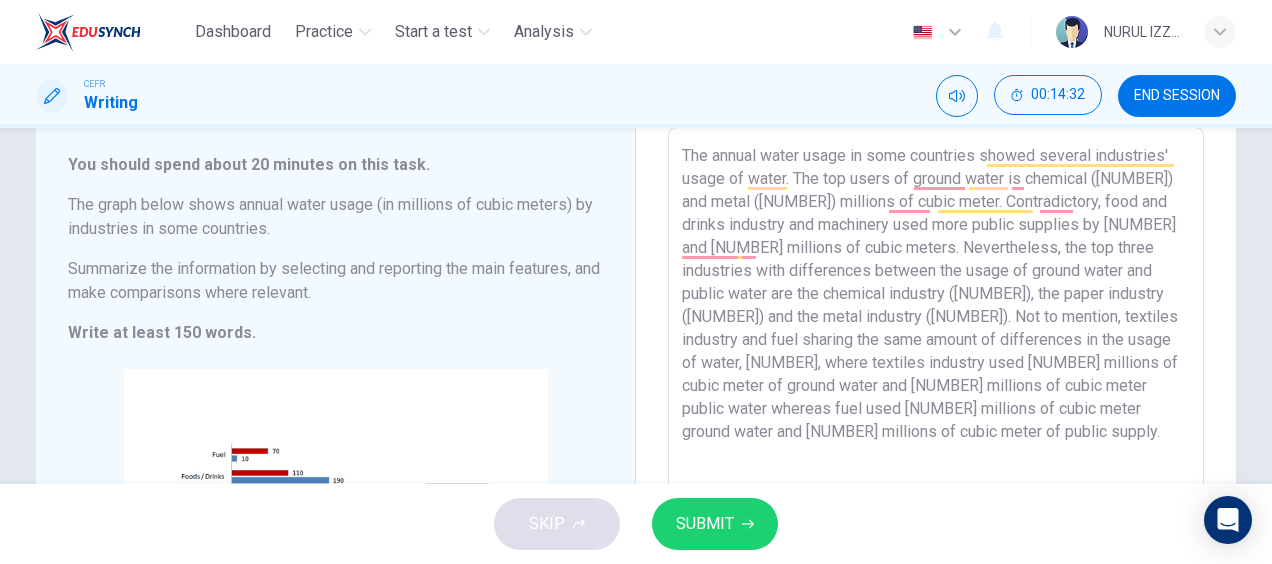 scroll, scrollTop: 177, scrollLeft: 0, axis: vertical 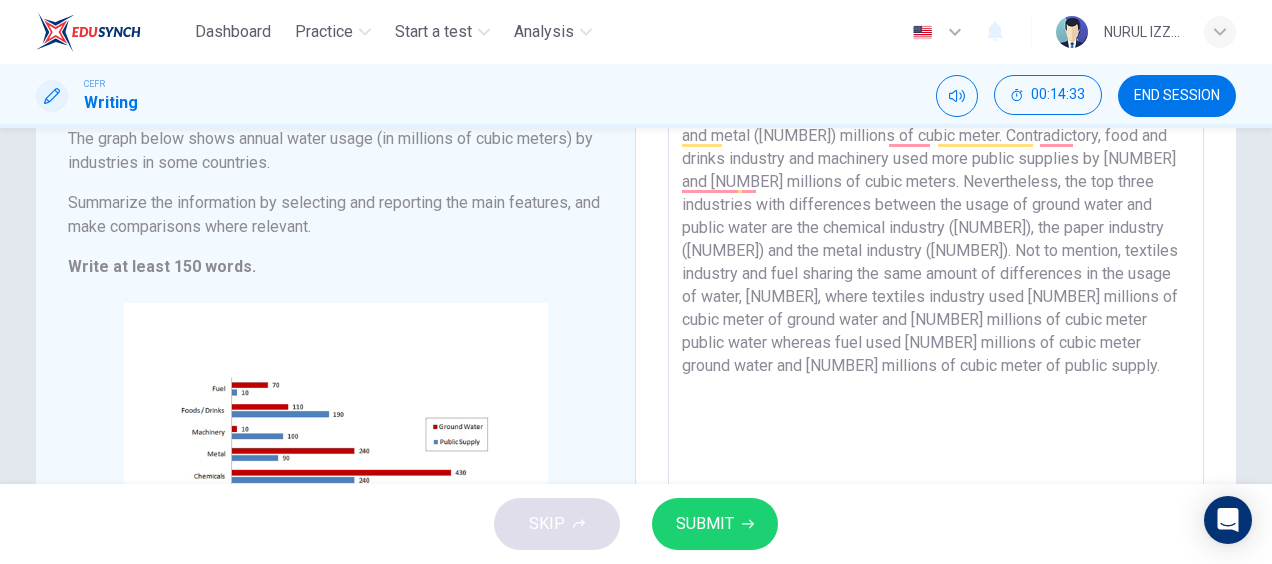 click on "The annual water usage in some countries showed several industries' usage of water. The top users of ground water is chemical ([NUMBER]) and metal ([NUMBER]) millions of cubic meter. Contradictory, food and drinks industry and machinery used more public supplies by [NUMBER] and [NUMBER] millions of cubic meters. Nevertheless, the top three industries with differences between the usage of ground water and public water are the chemical industry ([NUMBER]), the paper industry ([NUMBER]) and the metal industry ([NUMBER]). Not to mention, textiles industry and fuel sharing the same amount of differences in the usage of water, [NUMBER], where textiles industry used [NUMBER] millions of cubic meter of ground water and [NUMBER] millions of cubic meter public water whereas fuel used [NUMBER] millions of cubic meter ground water and [NUMBER] millions of cubic meter of public supply." at bounding box center [936, 339] 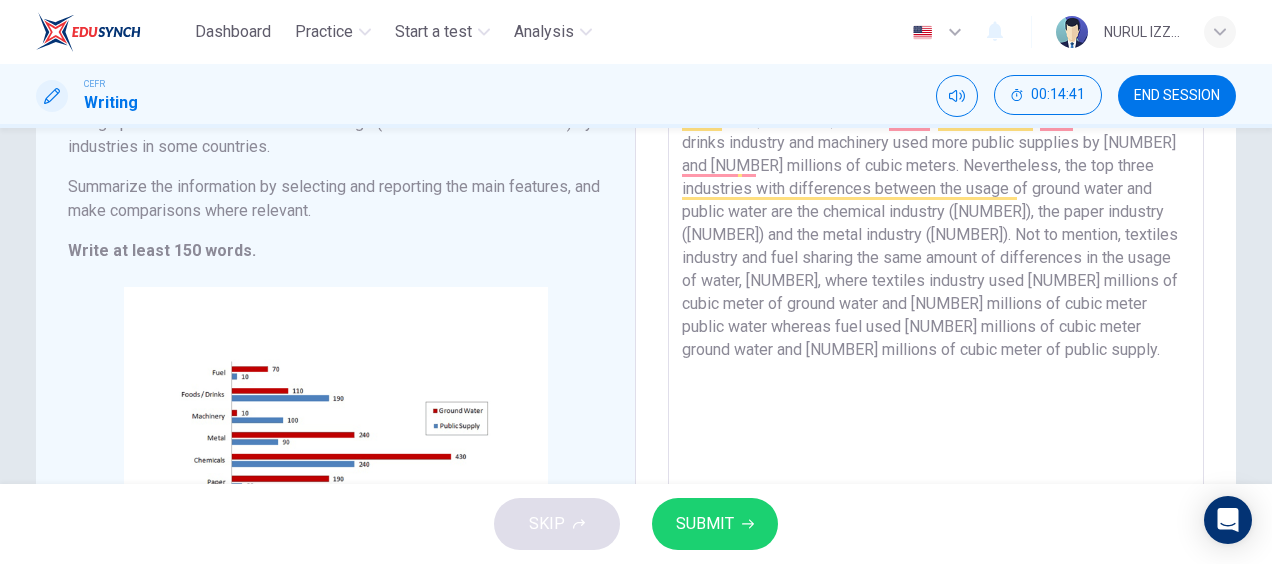 scroll, scrollTop: 184, scrollLeft: 0, axis: vertical 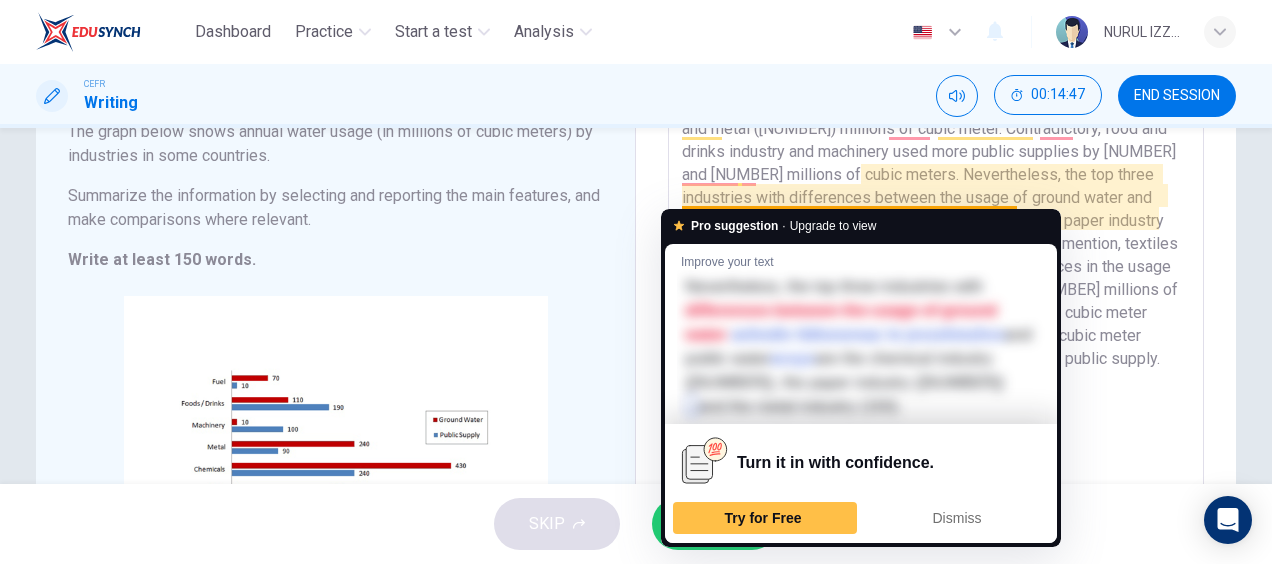 click on "The annual water usage in some countries showed several industries' usage of water. The top users of ground water is chemical ([NUMBER]) and metal ([NUMBER]) millions of cubic meter. Contradictory, food and drinks industry and machinery used more public supplies by [NUMBER] and [NUMBER] millions of cubic meters. Nevertheless, the top three industries with differences between the usage of ground water and public water are the chemical industry ([NUMBER]), the paper industry ([NUMBER]) and the metal industry ([NUMBER]). Not to mention, textiles industry and fuel sharing the same amount of differences in the usage of water, [NUMBER], where textiles industry used [NUMBER] millions of cubic meter of ground water and [NUMBER] millions of cubic meter public water whereas fuel used [NUMBER] millions of cubic meter ground water and [NUMBER] millions of cubic meter of public supply." at bounding box center (936, 332) 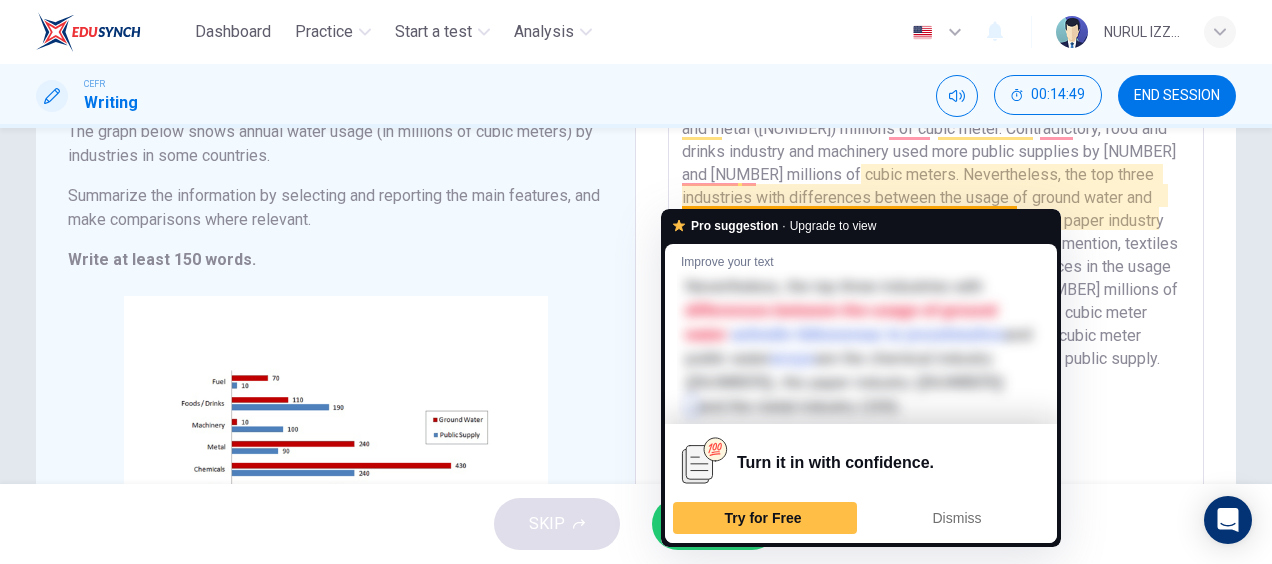 click on "The annual water usage in some countries showed several industries' usage of water. The top users of ground water is chemical ([NUMBER]) and metal ([NUMBER]) millions of cubic meter. Contradictory, food and drinks industry and machinery used more public supplies by [NUMBER] and [NUMBER] millions of cubic meters. Nevertheless, the top three industries with differences between the usage of ground water and public water are the chemical industry ([NUMBER]), the paper industry ([NUMBER]) and the metal industry ([NUMBER]). Not to mention, textiles industry and fuel sharing the same amount of differences in the usage of water, [NUMBER], where textiles industry used [NUMBER] millions of cubic meter of ground water and [NUMBER] millions of cubic meter public water whereas fuel used [NUMBER] millions of cubic meter ground water and [NUMBER] millions of cubic meter of public supply." at bounding box center (936, 332) 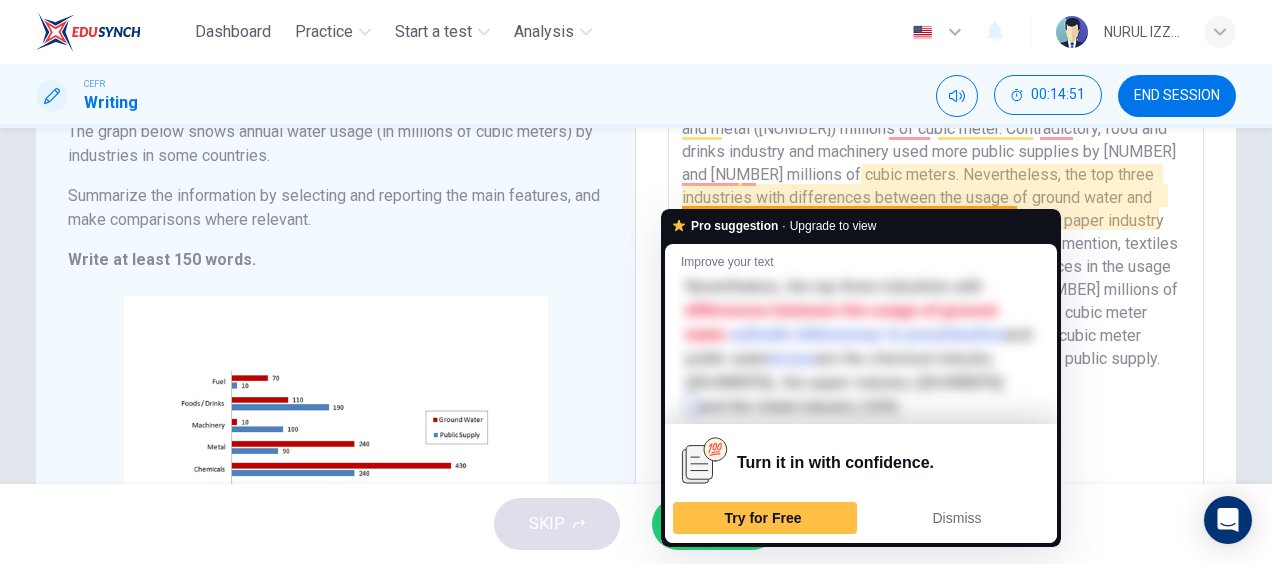 click on "The annual water usage in some countries showed several industries' usage of water. The top users of ground water is chemical ([NUMBER]) and metal ([NUMBER]) millions of cubic meter. Contradictory, food and drinks industry and machinery used more public supplies by [NUMBER] and [NUMBER] millions of cubic meters. Nevertheless, the top three industries with differences between the usage of ground water and public water are the chemical industry ([NUMBER]), the paper industry ([NUMBER]) and the metal industry ([NUMBER]). Not to mention, textiles industry and fuel sharing the same amount of differences in the usage of water, [NUMBER], where textiles industry used [NUMBER] millions of cubic meter of ground water and [NUMBER] millions of cubic meter public water whereas fuel used [NUMBER] millions of cubic meter ground water and [NUMBER] millions of cubic meter of public supply." at bounding box center (936, 332) 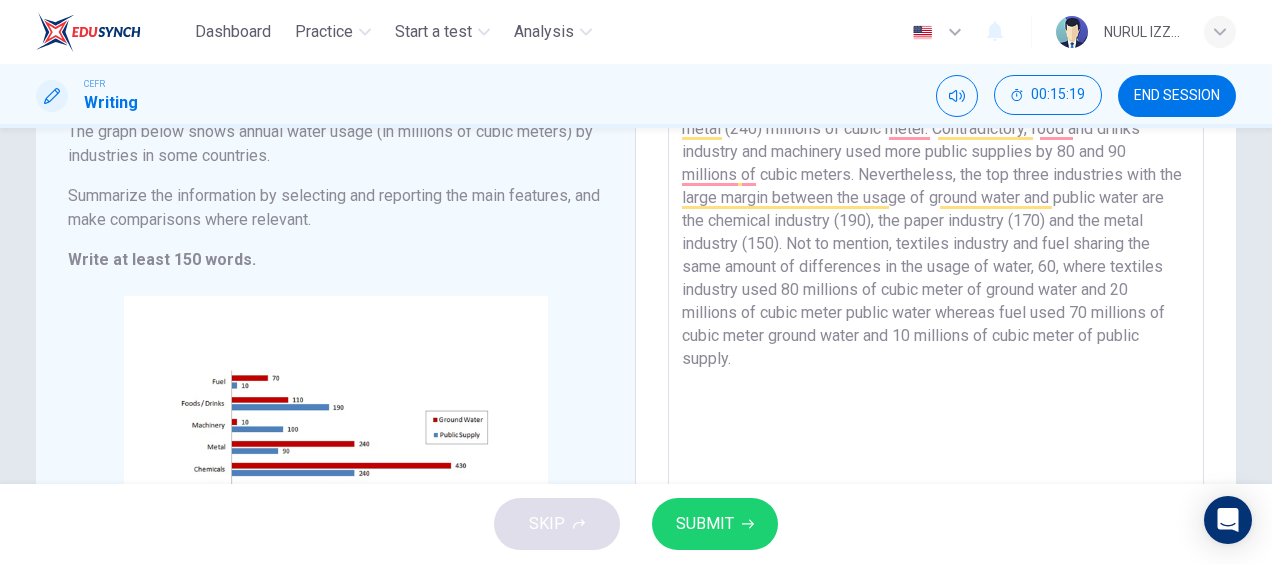 drag, startPoint x: 861, startPoint y: 197, endPoint x: 800, endPoint y: 188, distance: 61.66036 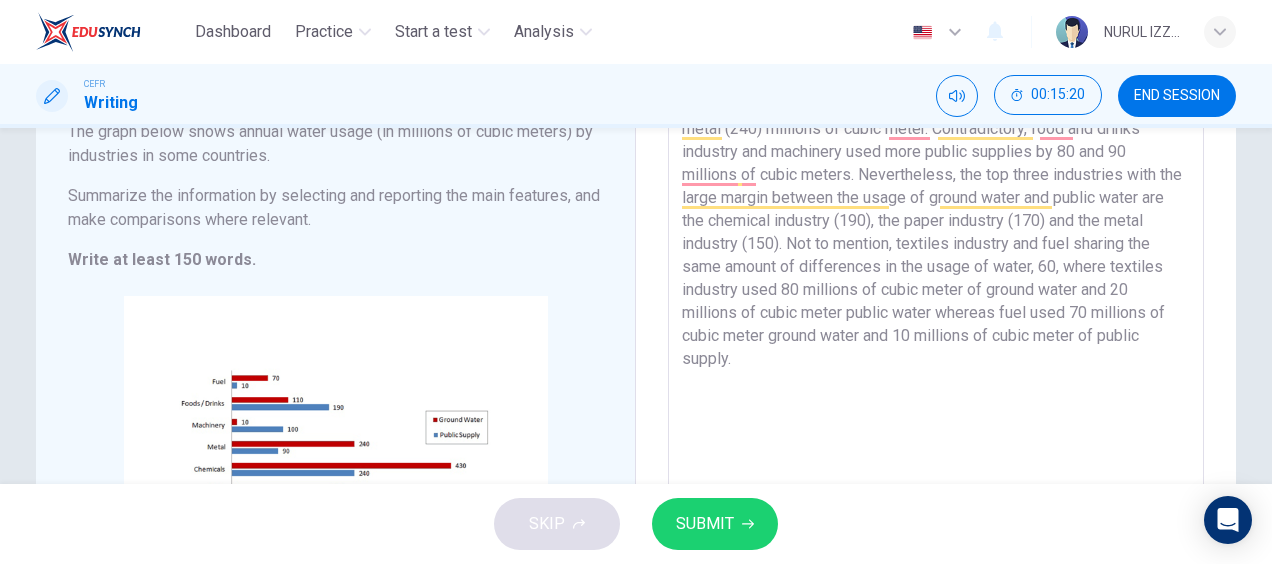 click on "The annual water usage in some countries showed several industries' usage of water. The top users of ground water is chemical (430) and metal (240) millions of cubic meter. Contradictory, food and drinks industry and machinery used more public supplies by 80 and 90 millions of cubic meters. Nevertheless, the top three industries with the large margin between the usage of ground water and public water are the chemical industry (190), the paper industry (170) and the metal industry (150). Not to mention, textiles industry and fuel sharing the same amount of differences in the usage of water, 60, where textiles industry used 80 millions of cubic meter of ground water and 20 millions of cubic meter public water whereas fuel used 70 millions of cubic meter ground water and 10 millions of cubic meter of public supply." at bounding box center (936, 332) 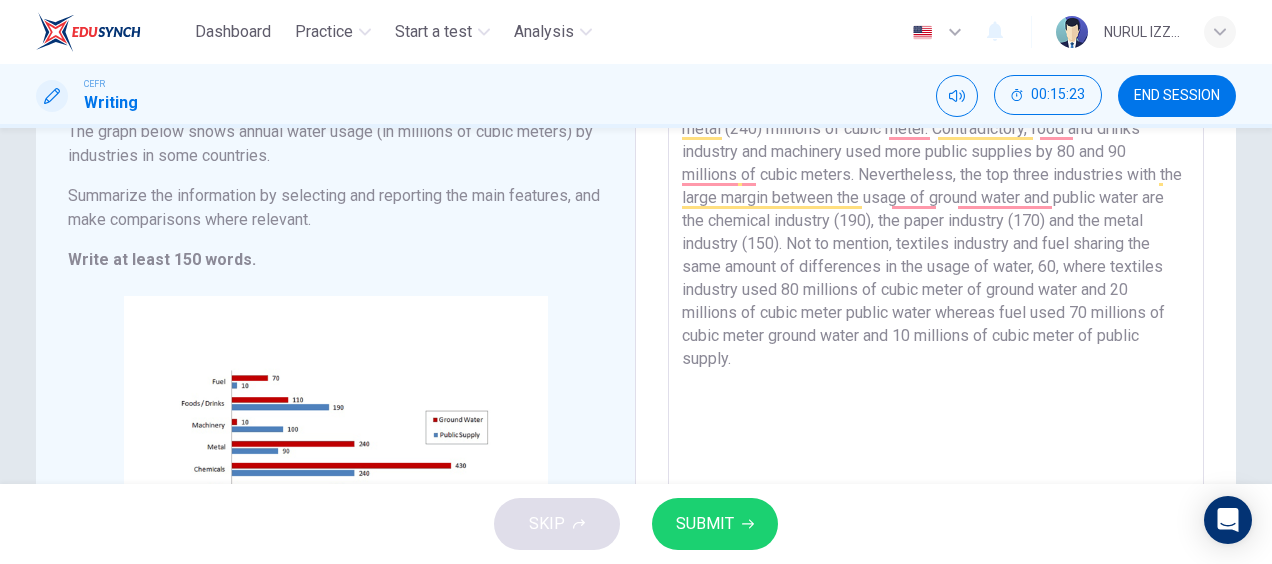 drag, startPoint x: 862, startPoint y: 202, endPoint x: 669, endPoint y: 203, distance: 193.0026 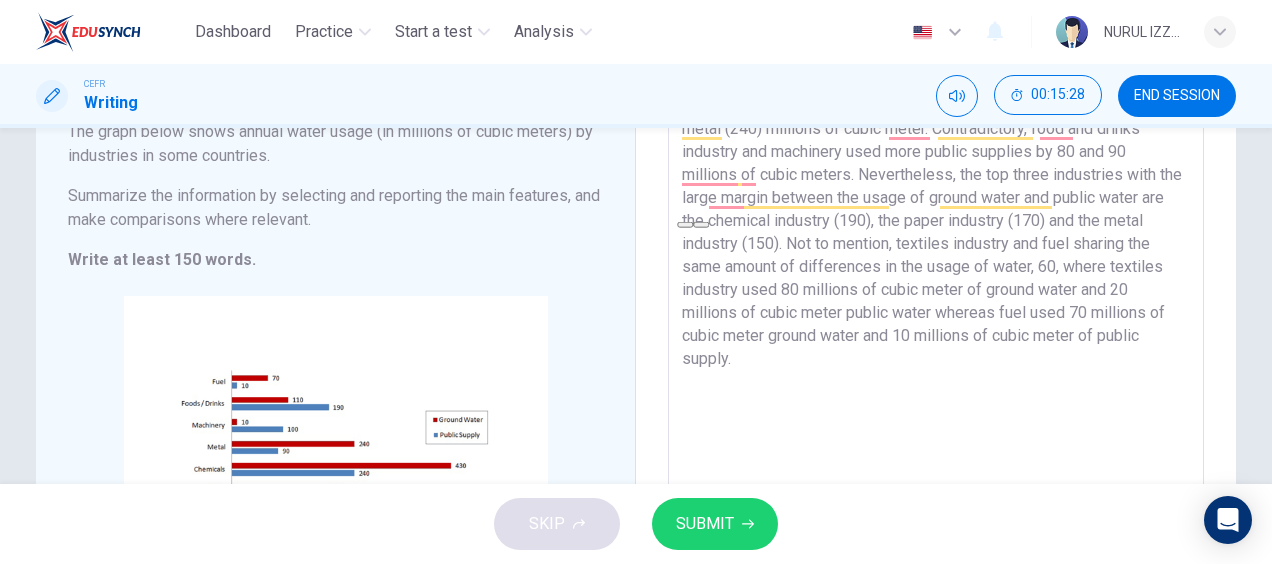 drag, startPoint x: 1186, startPoint y: 206, endPoint x: 672, endPoint y: 199, distance: 514.04767 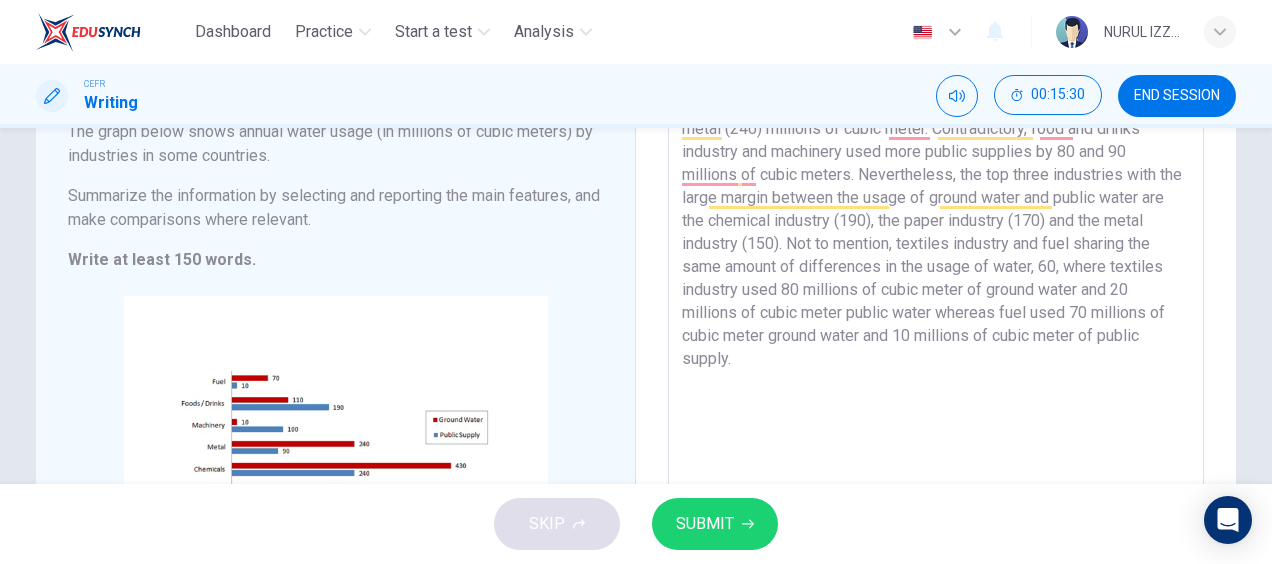 drag, startPoint x: 672, startPoint y: 199, endPoint x: 1170, endPoint y: 193, distance: 498.03613 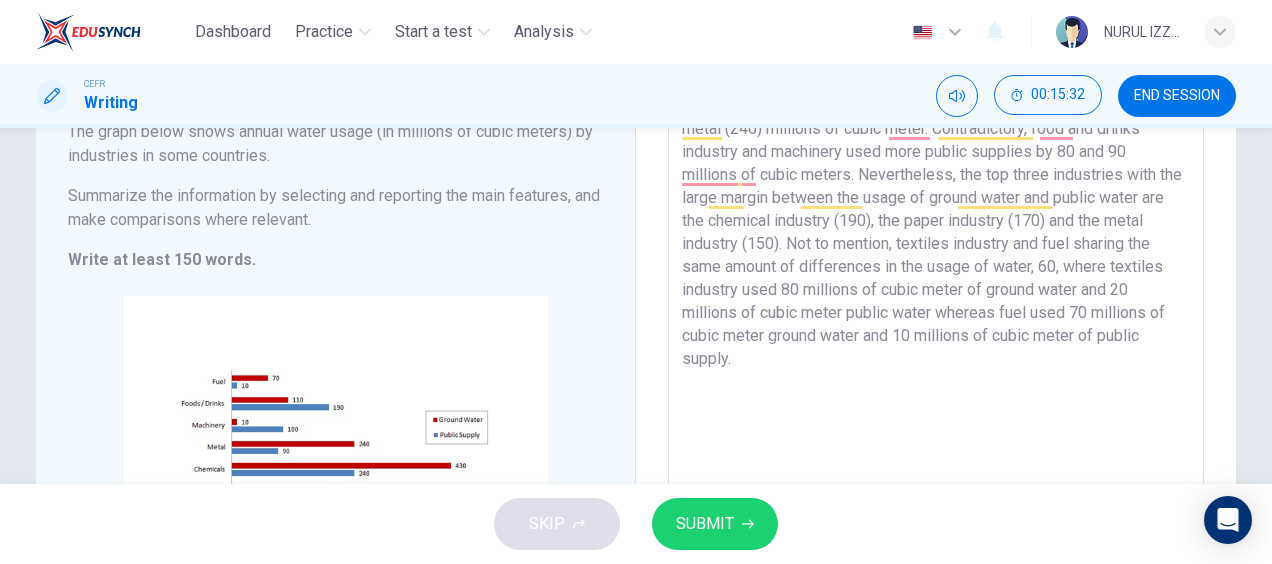 drag, startPoint x: 1170, startPoint y: 193, endPoint x: 674, endPoint y: 200, distance: 496.0494 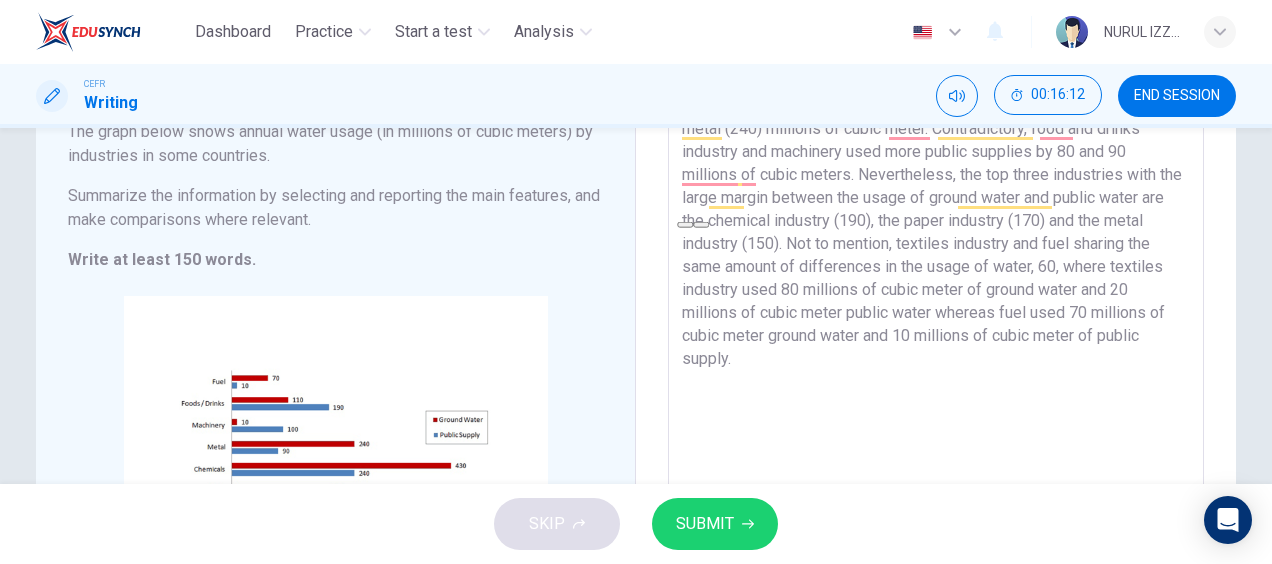 click on "The annual water usage in some countries showed several industries' usage of water. The top users of ground water is chemical (430) and metal (240) millions of cubic meter. Contradictory, food and drinks industry and machinery used more public supplies by 80 and 90 millions of cubic meters. Nevertheless, the top three industries with the large margin between the usage of ground water and public water are the chemical industry (190), the paper industry (170) and the metal industry (150). Not to mention, textiles industry and fuel sharing the same amount of differences in the usage of water, 60, where textiles industry used 80 millions of cubic meter of ground water and 20 millions of cubic meter public water whereas fuel used 70 millions of cubic meter ground water and 10 millions of cubic meter of public supply." at bounding box center (936, 332) 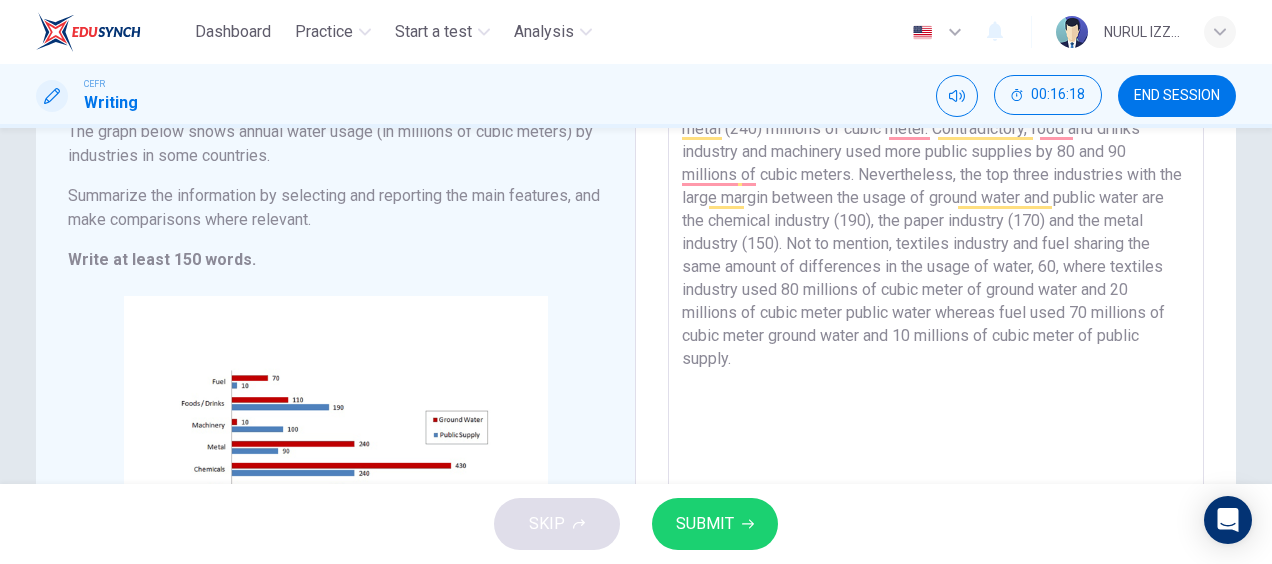 drag, startPoint x: 796, startPoint y: 194, endPoint x: 745, endPoint y: 194, distance: 51 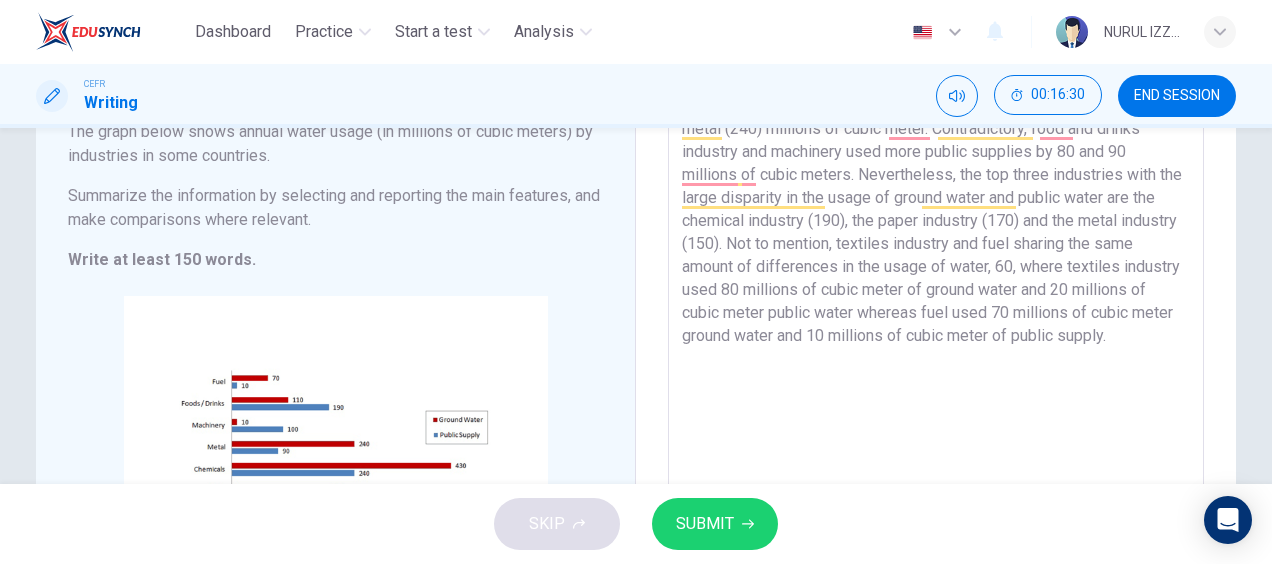 drag, startPoint x: 881, startPoint y: 199, endPoint x: 821, endPoint y: 195, distance: 60.133186 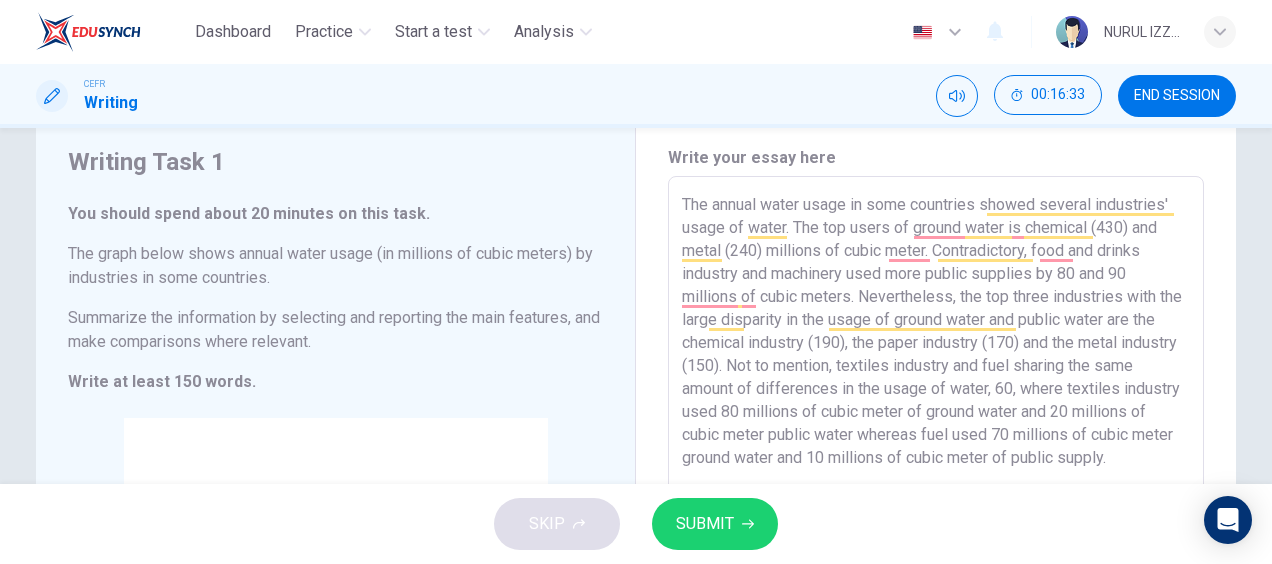 scroll, scrollTop: 61, scrollLeft: 0, axis: vertical 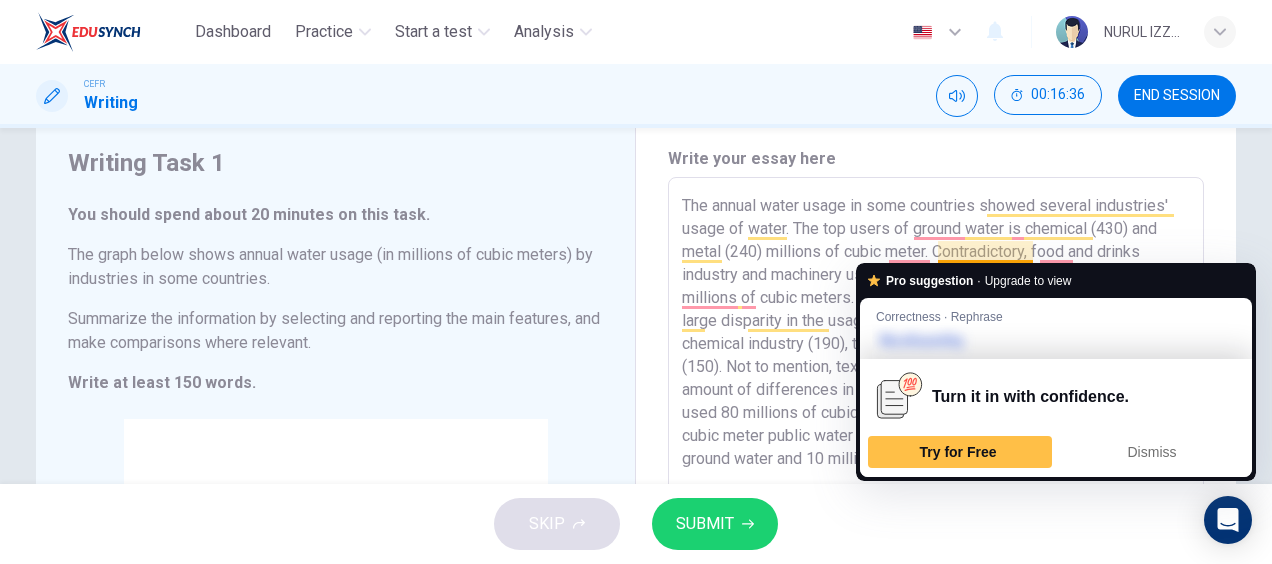 drag, startPoint x: 1028, startPoint y: 248, endPoint x: 935, endPoint y: 248, distance: 93 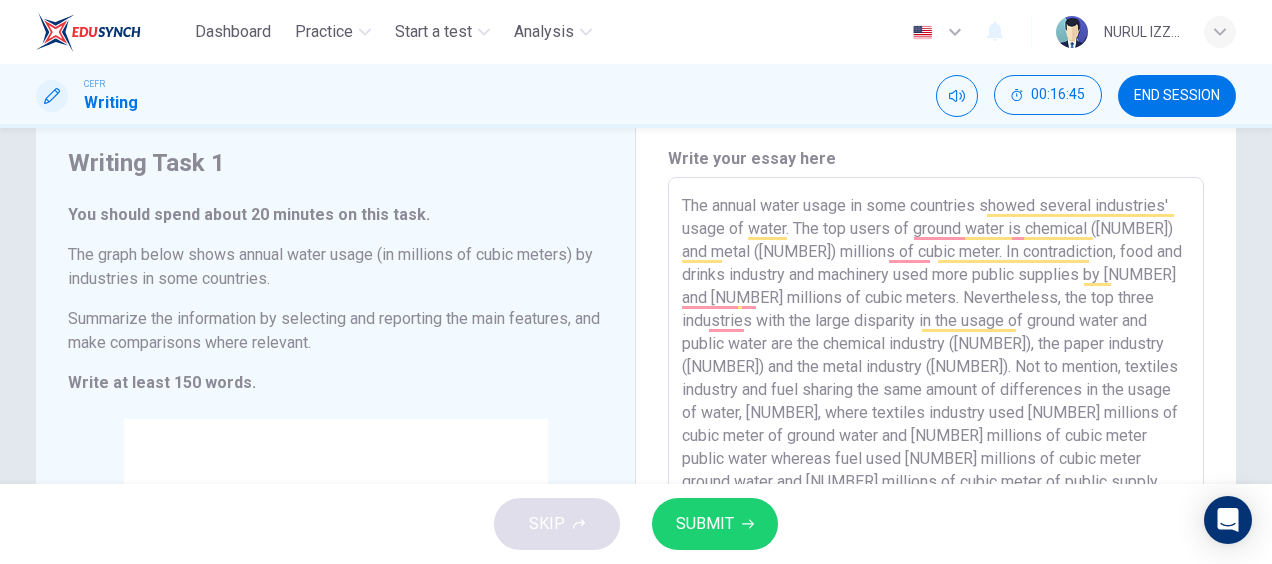 click on "The annual water usage in some countries showed several industries' usage of water. The top users of ground water is chemical ([NUMBER]) and metal ([NUMBER]) millions of cubic meter. In contradiction, food and drinks industry and machinery used more public supplies by [NUMBER] and [NUMBER] millions of cubic meters. Nevertheless, the top three industries with the large disparity in the usage of ground water and public water are the chemical industry ([NUMBER]), the paper industry ([NUMBER]) and the metal industry ([NUMBER]). Not to mention, textiles industry and fuel sharing the same amount of differences in the usage of water, [NUMBER], where textiles industry used [NUMBER] millions of cubic meter of ground water and [NUMBER] millions of cubic meter public water whereas fuel used [NUMBER] millions of cubic meter ground water and [NUMBER] millions of cubic meter of public supply." at bounding box center (936, 455) 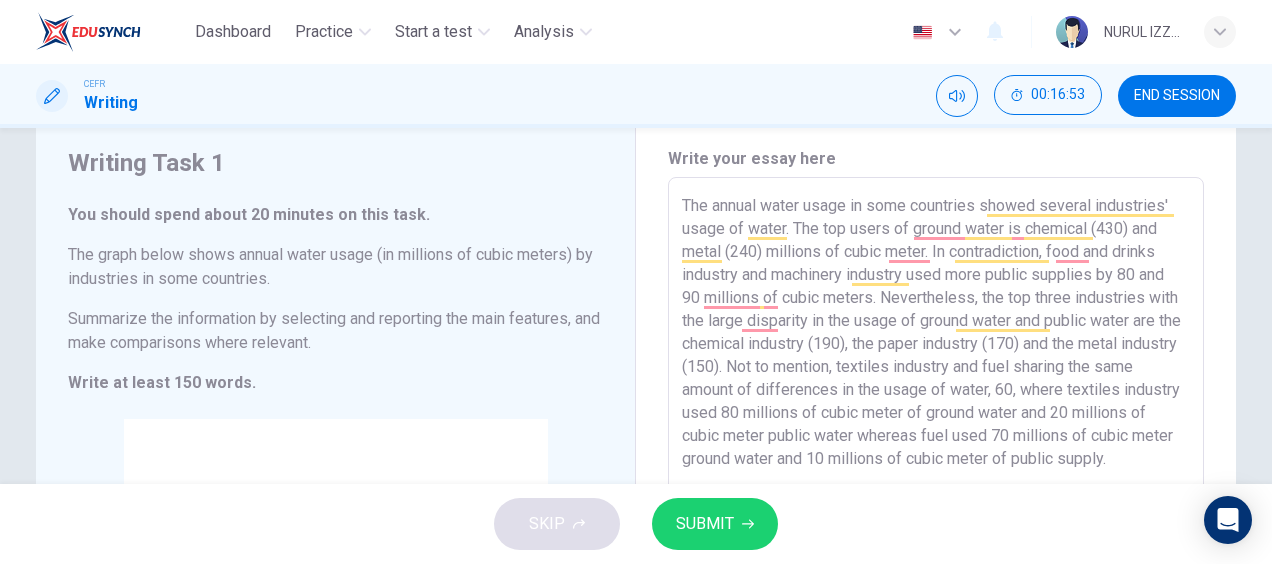 click on "The annual water usage in some countries showed several industries' usage of water. The top users of ground water is chemical (430) and metal (240) millions of cubic meter. In contradiction, food and drinks industry and machinery industry used more public supplies by 80 and 90 millions of cubic meters. Nevertheless, the top three industries with the large disparity in the usage of ground water and public water are the chemical industry (190), the paper industry (170) and the metal industry (150). Not to mention, textiles industry and fuel sharing the same amount of differences in the usage of water, 60, where textiles industry used 80 millions of cubic meter of ground water and 20 millions of cubic meter public water whereas fuel used 70 millions of cubic meter ground water and 10 millions of cubic meter of public supply." at bounding box center (936, 455) 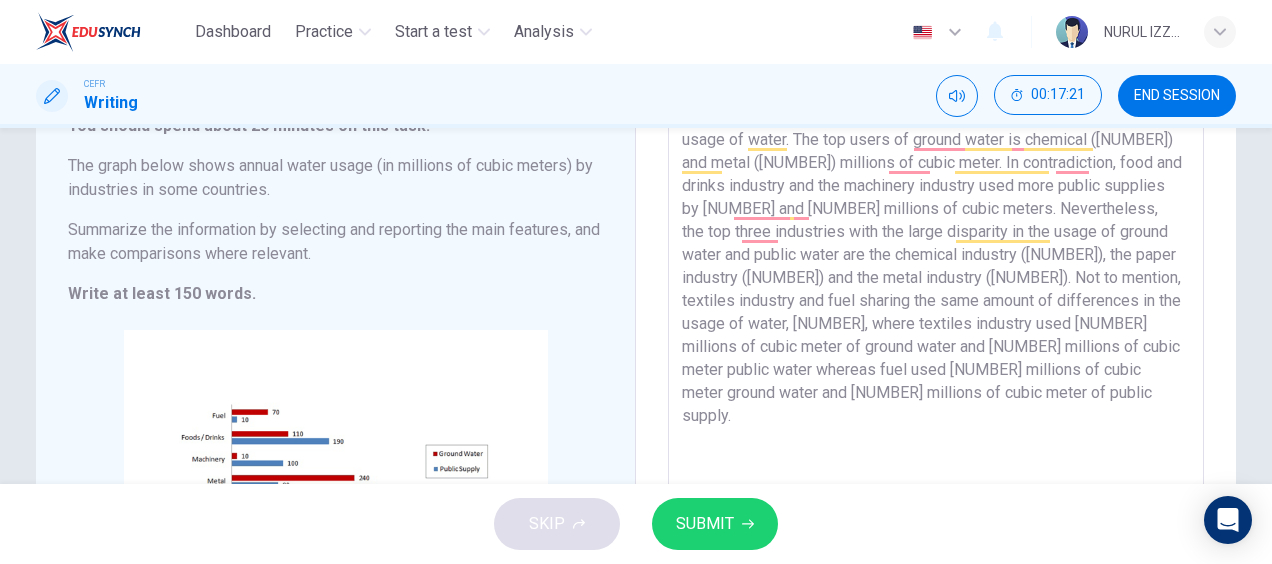 scroll, scrollTop: 421, scrollLeft: 0, axis: vertical 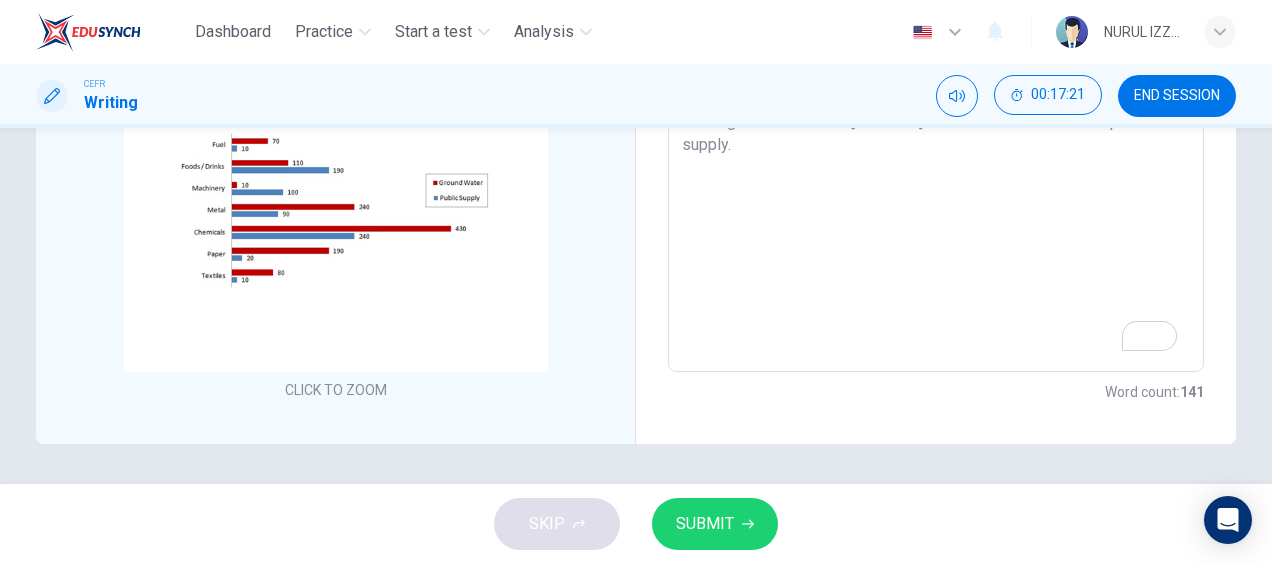 type on "The annual water usage in some countries showed several industries' usage of water. The top users of ground water is chemical ([NUMBER]) and metal ([NUMBER]) millions of cubic meter. In contradiction, food and drinks industry and the machinery industry used more public supplies by [NUMBER] and [NUMBER] millions of cubic meters. Nevertheless, the top three industries with the large disparity in the usage of ground water and public water are the chemical industry ([NUMBER]), the paper industry ([NUMBER]) and the metal industry ([NUMBER]). Not to mention, textiles industry and fuel sharing the same amount of differences in the usage of water, [NUMBER], where textiles industry used [NUMBER] millions of cubic meter of ground water and [NUMBER] millions of cubic meter public water whereas fuel used [NUMBER] millions of cubic meter ground water and [NUMBER] millions of cubic meter of public supply." 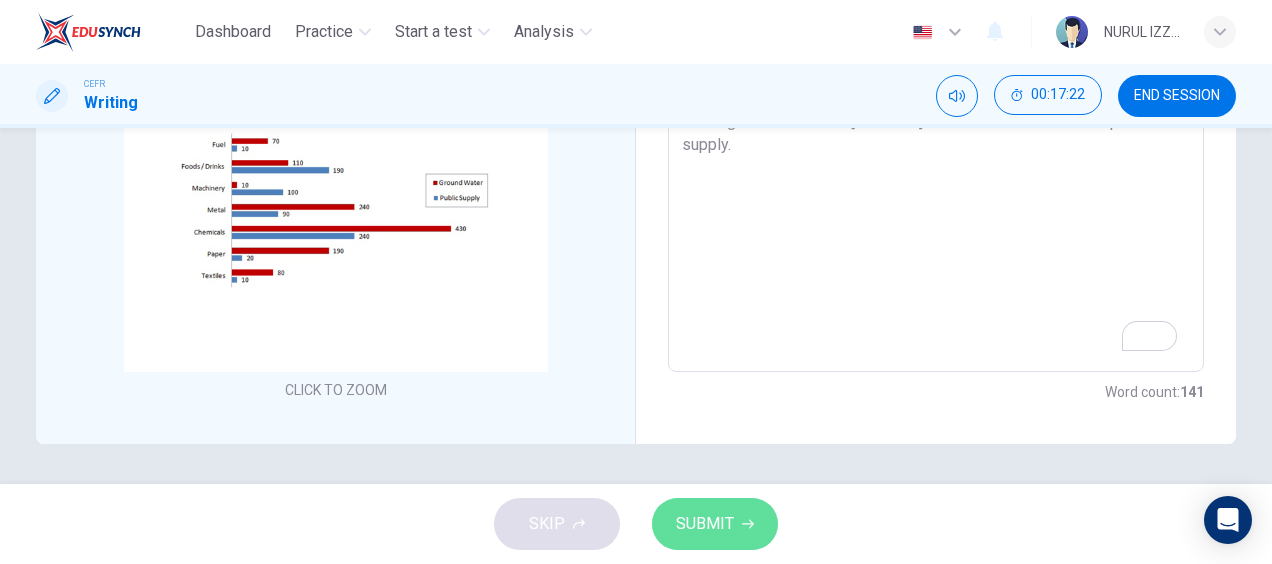 click on "SUBMIT" at bounding box center (705, 524) 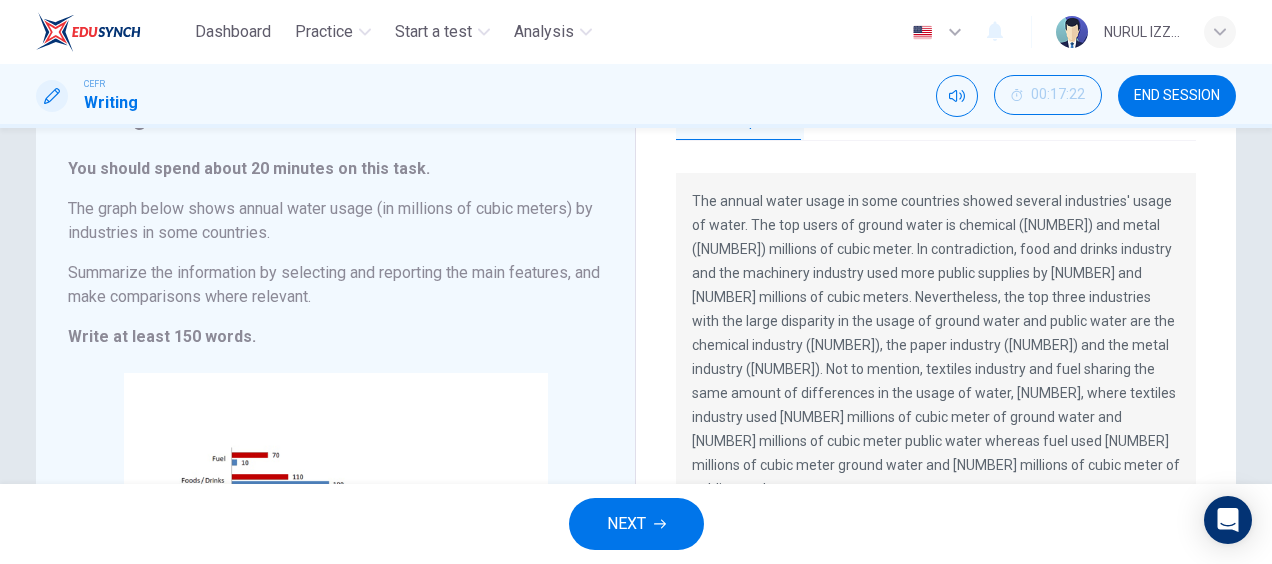 scroll, scrollTop: 0, scrollLeft: 0, axis: both 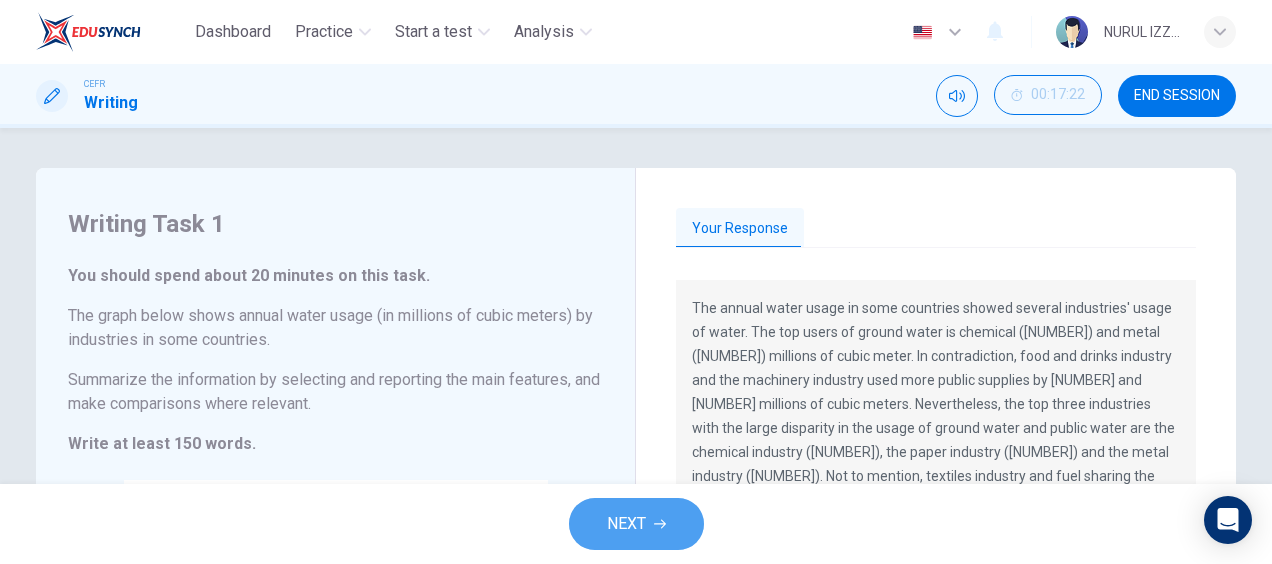 click on "NEXT" at bounding box center (626, 524) 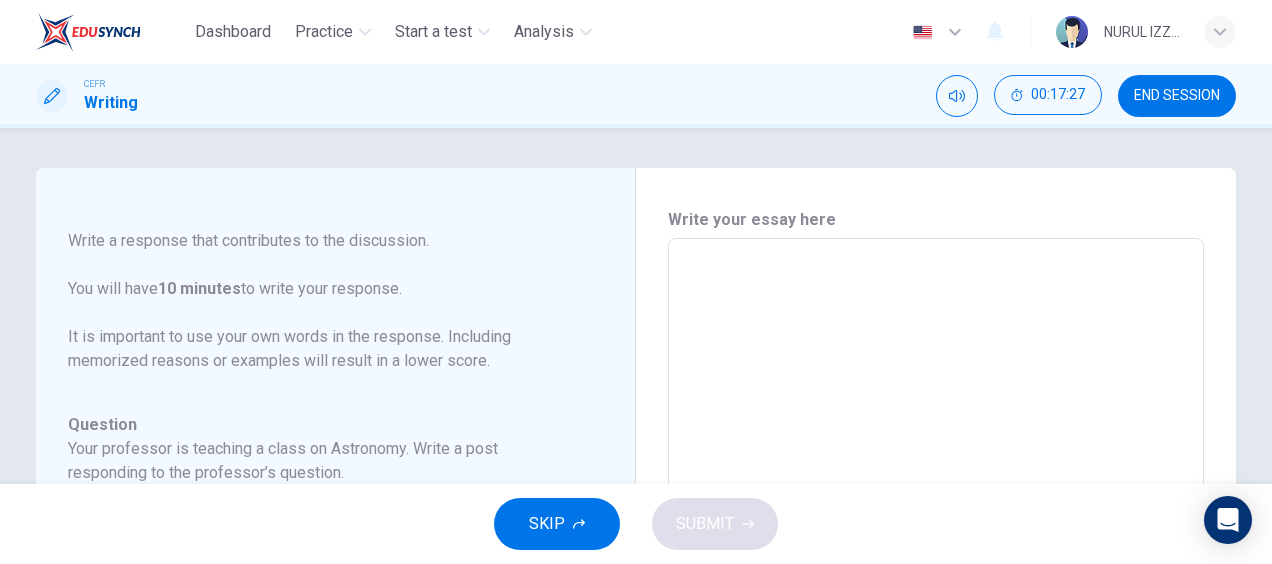 scroll, scrollTop: 222, scrollLeft: 0, axis: vertical 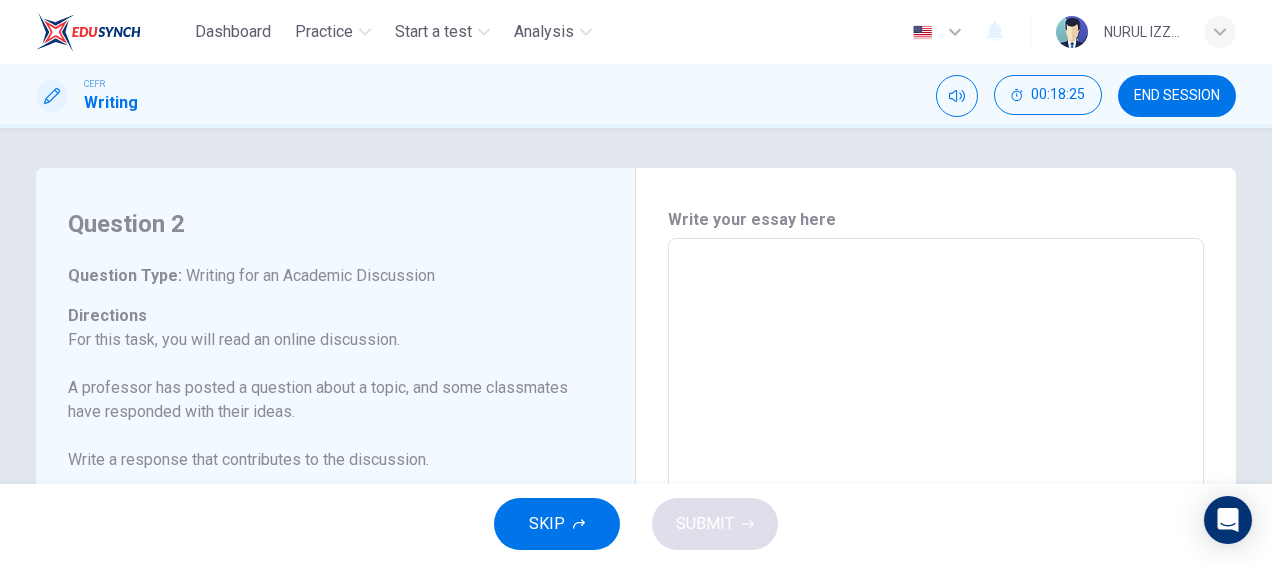 click at bounding box center [936, 572] 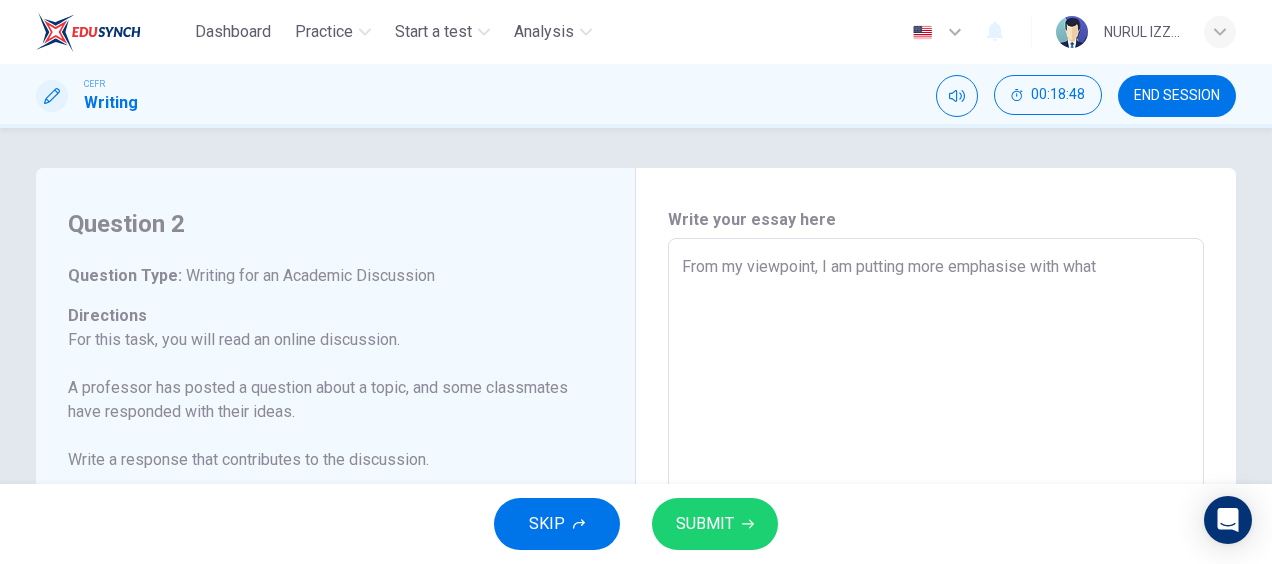 scroll, scrollTop: 222, scrollLeft: 0, axis: vertical 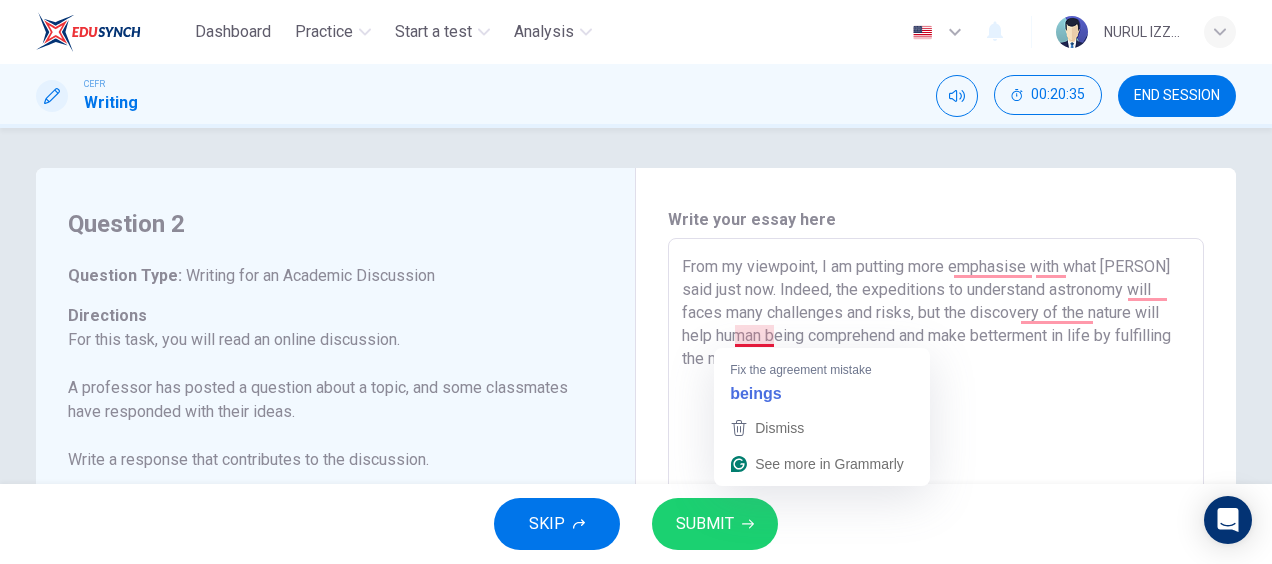 click on "From my viewpoint, I am putting more emphasise with what [PERSON] said just now. Indeed, the expeditions to understand astronomy will faces many challenges and risks, but the discovery of the nature will help human being comprehend and make betterment in life by fulfilling the need of the mothernature." at bounding box center (936, 572) 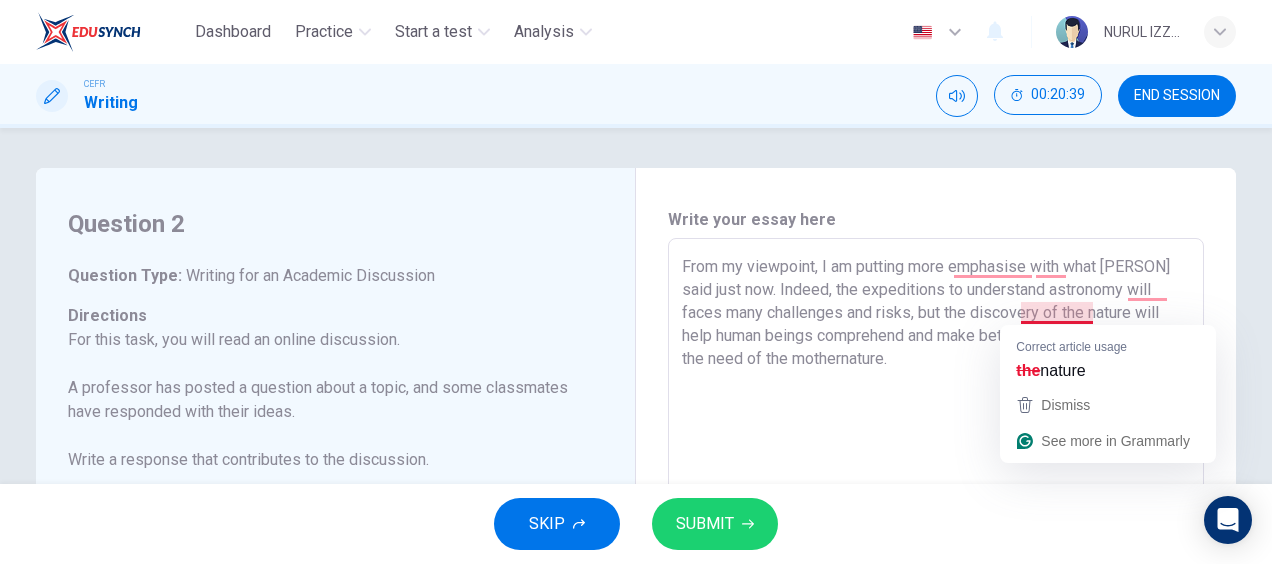 click on "From my viewpoint, I am putting more emphasise with what [PERSON] said just now. Indeed, the expeditions to understand astronomy will faces many challenges and risks, but the discovery of the nature will help human beings comprehend and make betterment in life by fulfilling the need of the mothernature." at bounding box center [936, 572] 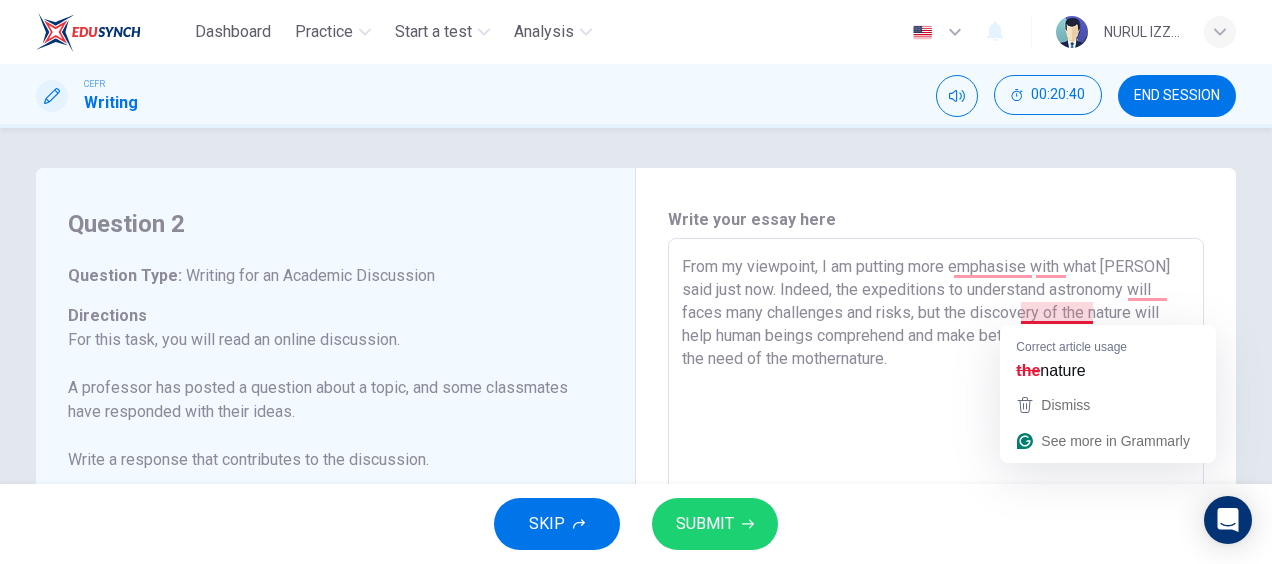 click on "From my viewpoint, I am putting more emphasise with what [PERSON] said just now. Indeed, the expeditions to understand astronomy will faces many challenges and risks, but the discovery of the nature will help human beings comprehend and make betterment in life by fulfilling the need of the mothernature." at bounding box center [936, 572] 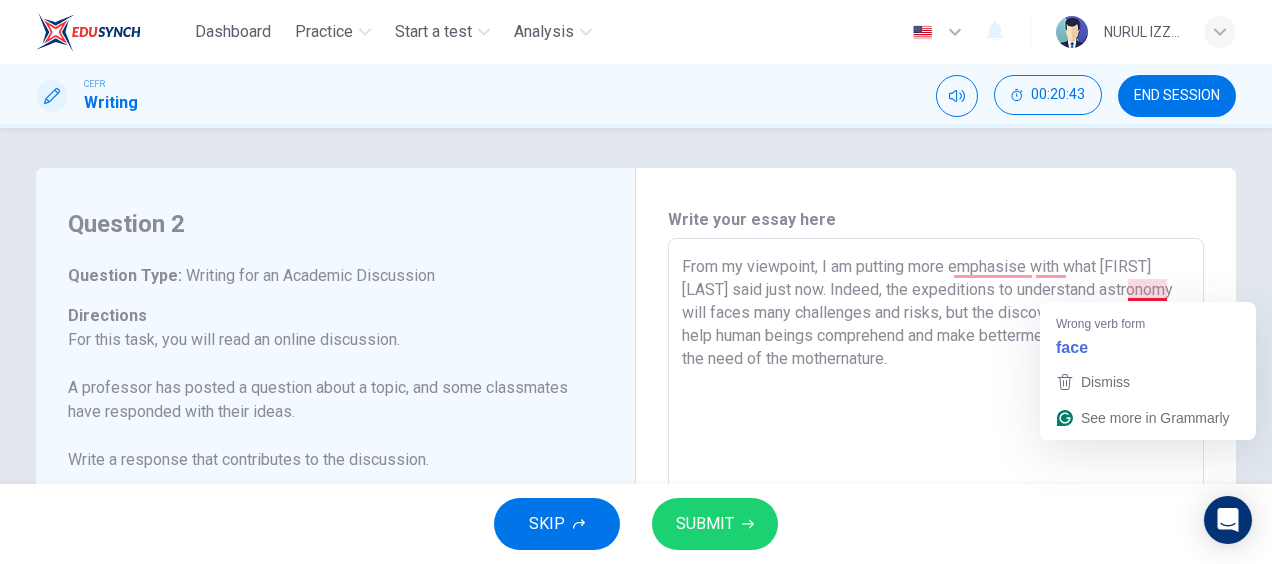 click on "From my viewpoint, I am putting more emphasise with what [FIRST] [LAST] said just now. Indeed, the expeditions to understand astronomy will faces many challenges and risks, but the discovery of nature will help human beings comprehend and make betterment in life by fulfilling the need of the mothernature." at bounding box center [936, 572] 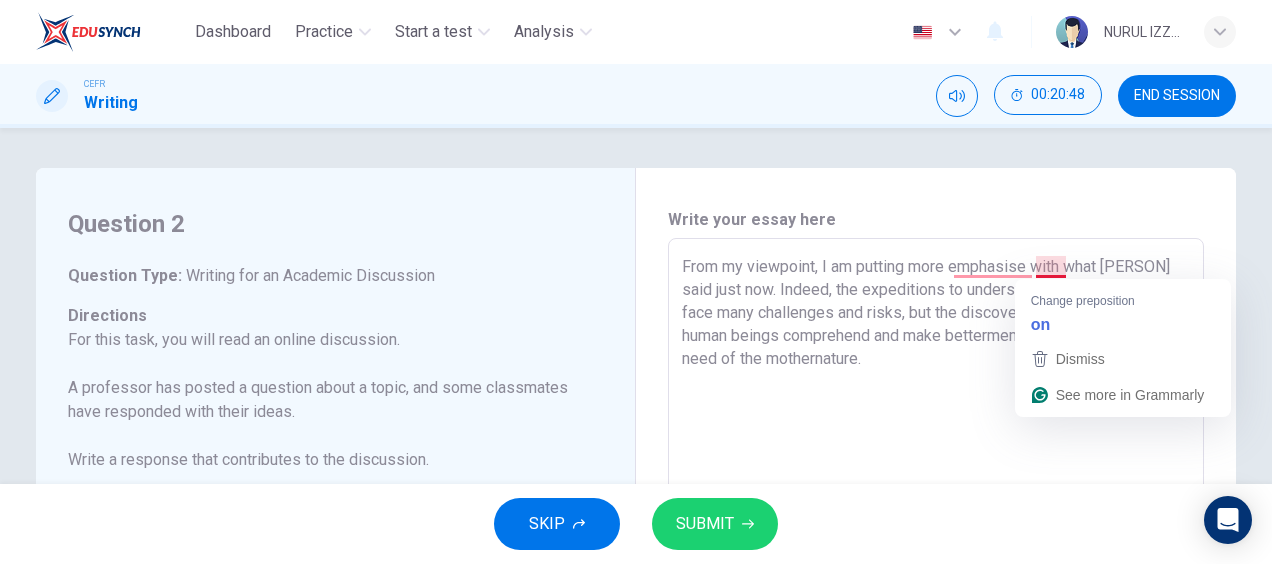 click on "From my viewpoint, I am putting more emphasise with what [PERSON] said just now. Indeed, the expeditions to understand astronomy will face many challenges and risks, but the discovery of nature will help human beings comprehend and make betterment in life by fulfilling the need of the mothernature." at bounding box center [936, 572] 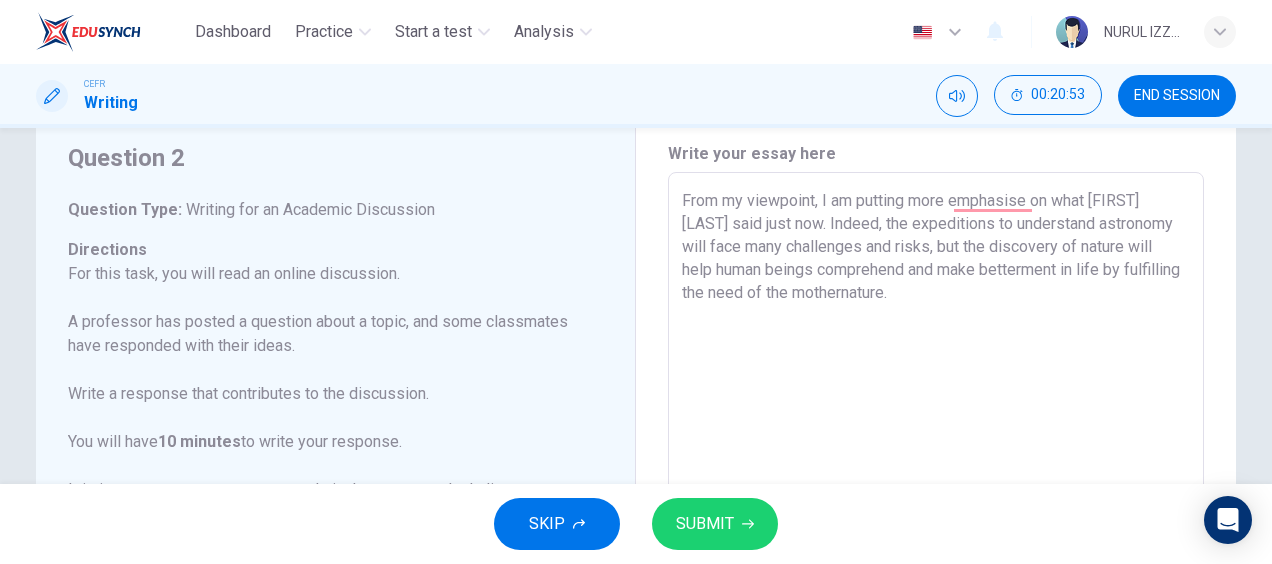 scroll, scrollTop: 60, scrollLeft: 0, axis: vertical 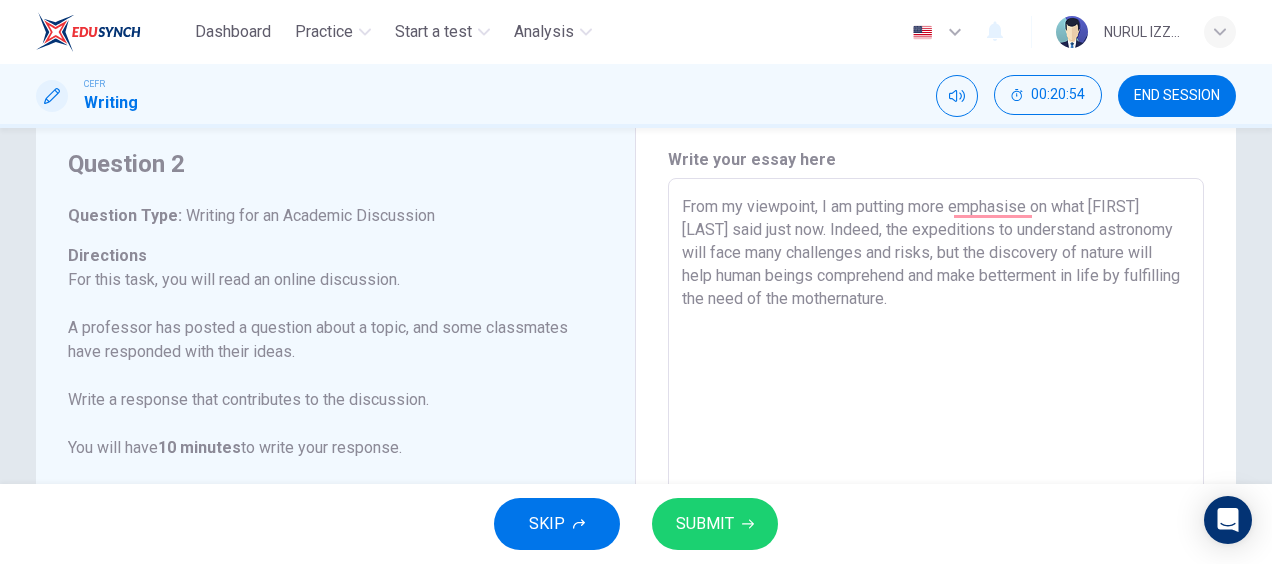 click on "From my viewpoint, I am putting more emphasise on what [FIRST] [LAST] said just now. Indeed, the expeditions to understand astronomy will face many challenges and risks, but the discovery of nature will help human beings comprehend and make betterment in life by fulfilling the need of the mothernature." at bounding box center [936, 512] 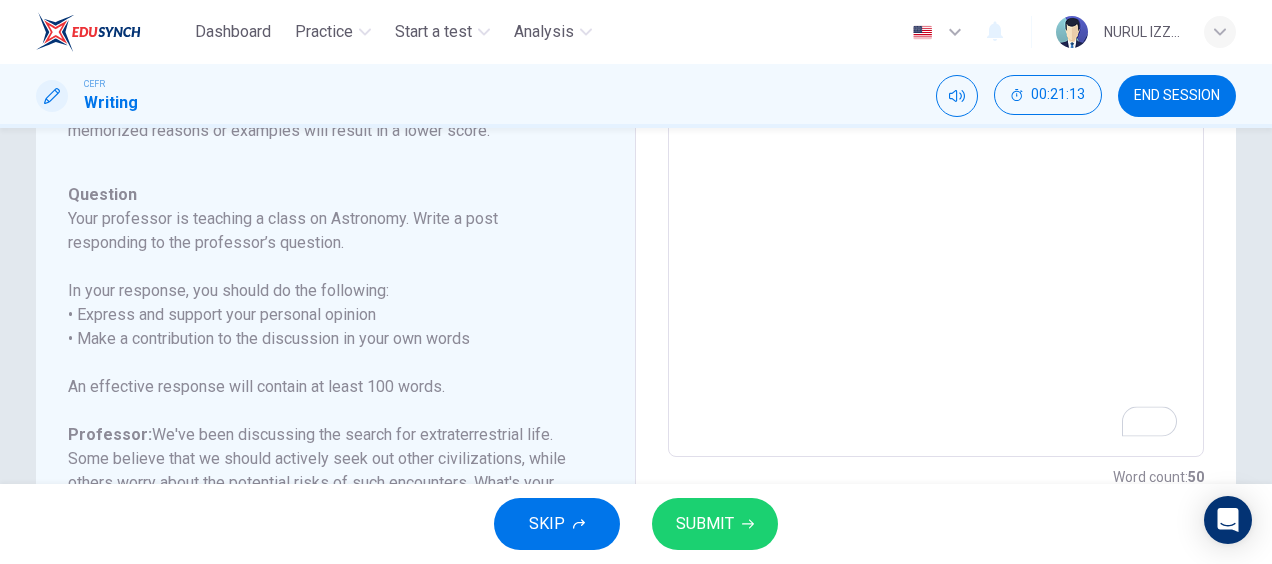 scroll, scrollTop: 534, scrollLeft: 0, axis: vertical 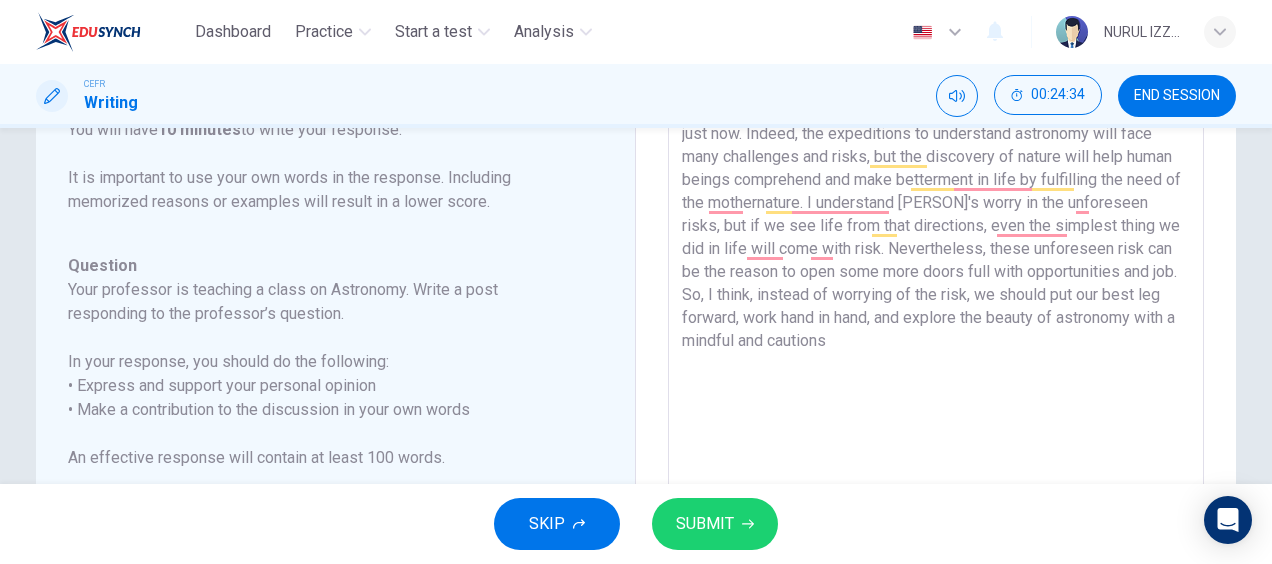 type on "From my viewpoint, I am putting more emphasise on what [PERSON] said just now. Indeed, the expeditions to understand astronomy will face many challenges and risks, but the discovery of nature will help human beings comprehend and make betterment in life by fulfilling the need of the mothernature. I understand [PERSON]'s worry in the unforeseen risks, but if we see life from that directions, even the simplest thing we did in life will come with risk. Nevertheless, these unforeseen risk can be the reason to open some more doors full with opportunities and job. So, I think, instead of worrying of the risk, we should put our best leg forward, work hand in hand, and explore the beauty of astronomy with a mindful and cautions d" 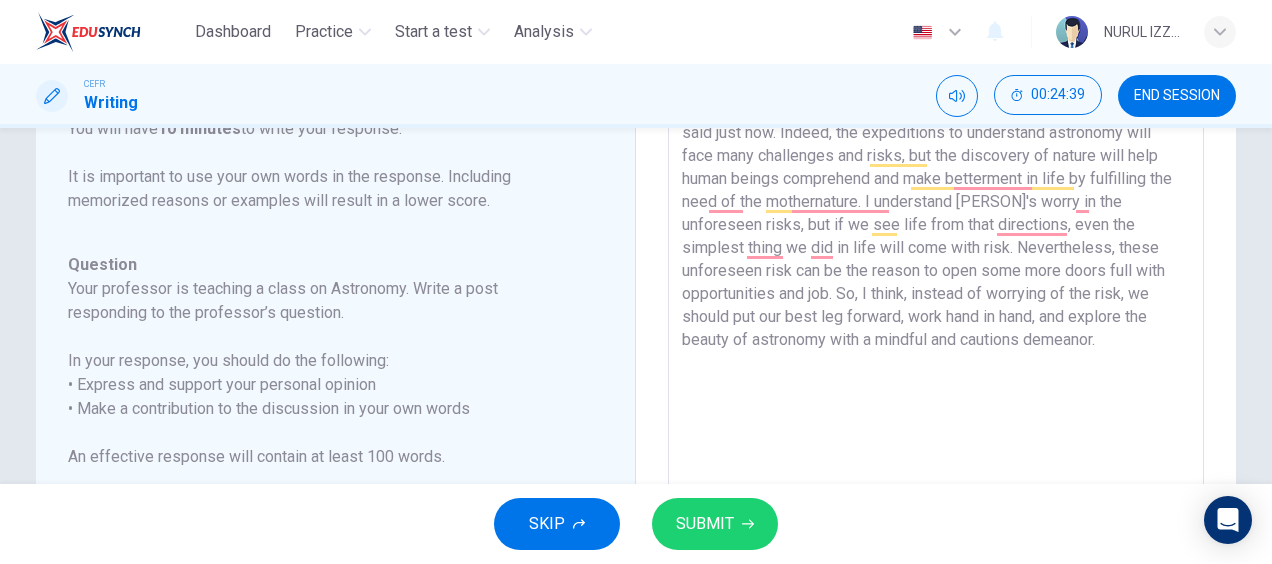 scroll, scrollTop: 138, scrollLeft: 0, axis: vertical 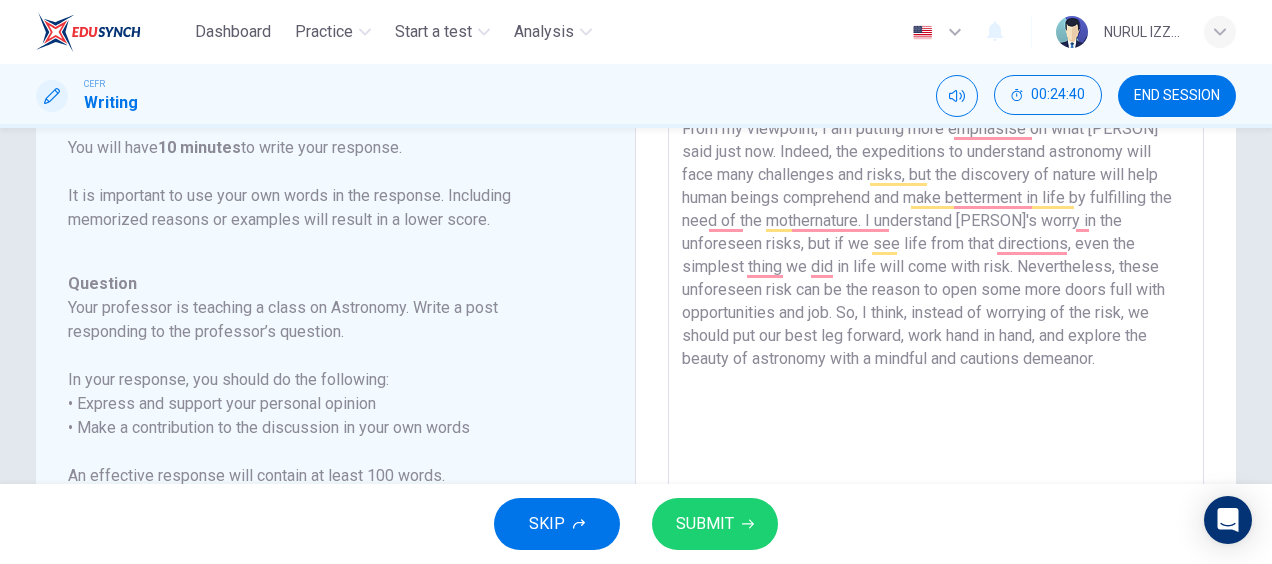 click on "From my viewpoint, I am putting more emphasise on what [PERSON] said just now. Indeed, the expeditions to understand astronomy will face many challenges and risks, but the discovery of nature will help human beings comprehend and make betterment in life by fulfilling the need of the mothernature. I understand [PERSON]'s worry in the unforeseen risks, but if we see life from that directions, even the simplest thing we did in life will come with risk. Nevertheless, these unforeseen risk can be the reason to open some more doors full with opportunities and job. So, I think, instead of worrying of the risk, we should put our best leg forward, work hand in hand, and explore the beauty of astronomy with a mindful and cautions demeanor." at bounding box center (936, 434) 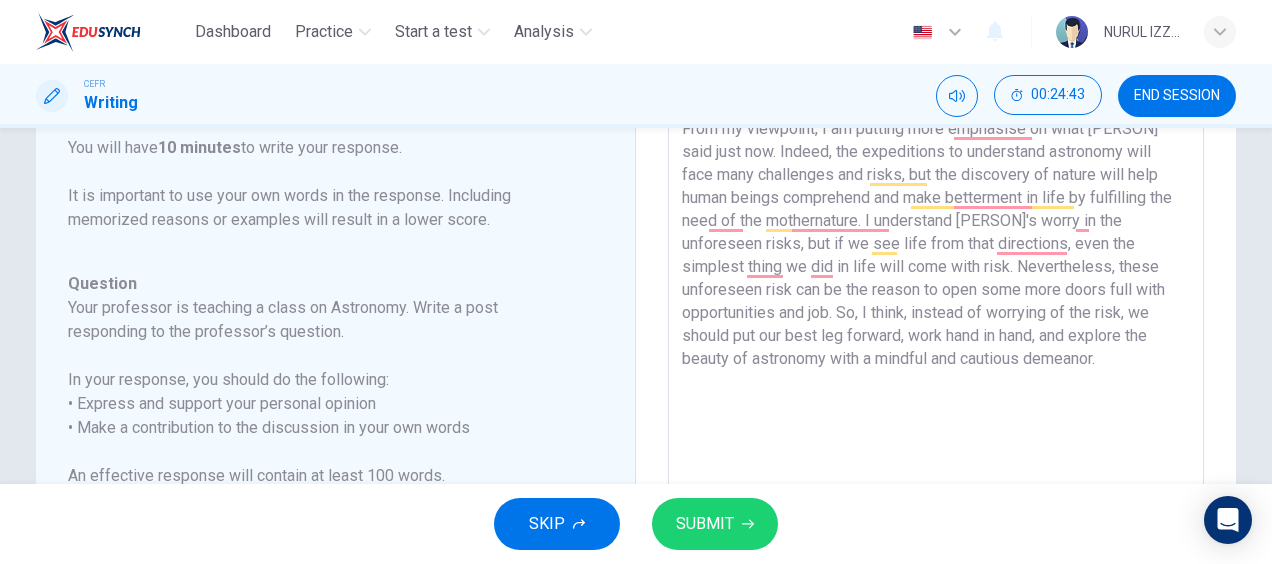 click on "From my viewpoint, I am putting more emphasise on what [PERSON] said just now. Indeed, the expeditions to understand astronomy will face many challenges and risks, but the discovery of nature will help human beings comprehend and make betterment in life by fulfilling the need of the mothernature. I understand [PERSON]'s worry in the unforeseen risks, but if we see life from that directions, even the simplest thing we did in life will come with risk. Nevertheless, these unforeseen risk can be the reason to open some more doors full with opportunities and job. So, I think, instead of worrying of the risk, we should put our best leg forward, work hand in hand, and explore the beauty of astronomy with a mindful and cautious demeanor." at bounding box center [936, 434] 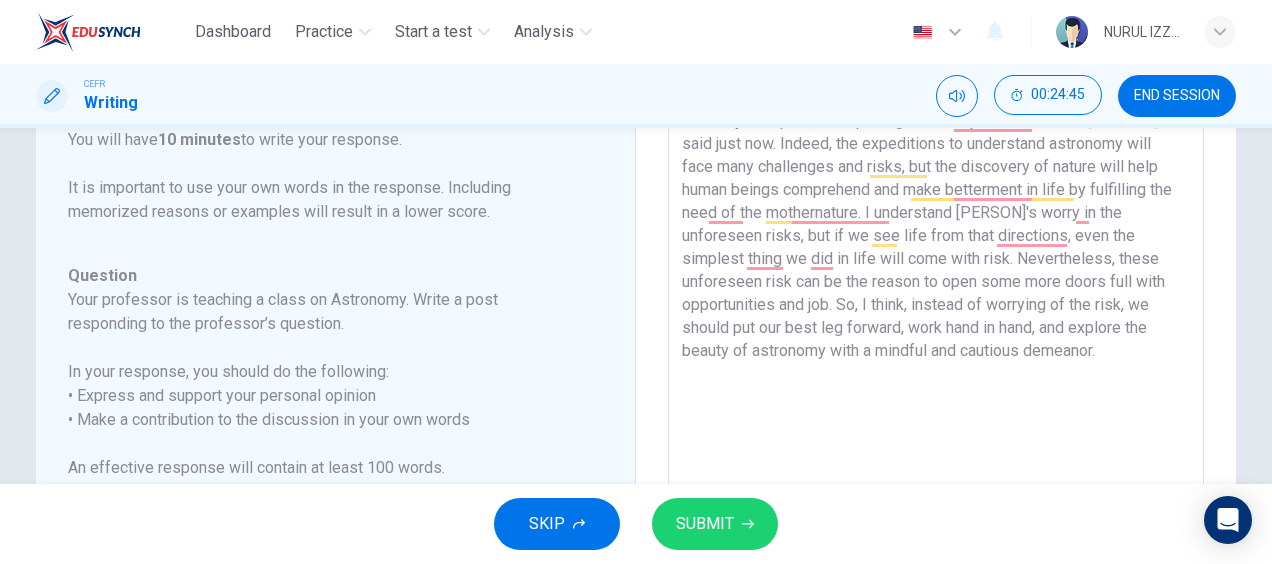 scroll, scrollTop: 148, scrollLeft: 0, axis: vertical 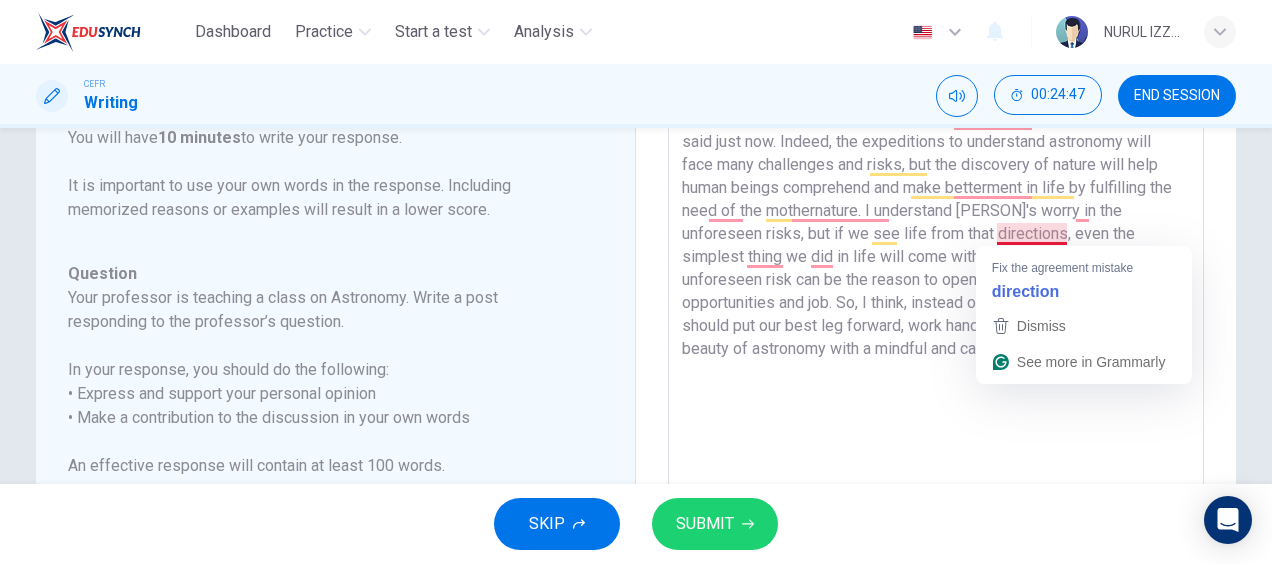 click on "From my viewpoint, I am putting more emphasise on what [PERSON] said just now. Indeed, the expeditions to understand astronomy will face many challenges and risks, but the discovery of nature will help human beings comprehend and make betterment in life by fulfilling the need of the mothernature. I understand [PERSON]'s worry in the unforeseen risks, but if we see life from that directions, even the simplest thing we did in life will come with risk. Nevertheless, these unforeseen risk can be the reason to open some more doors full with opportunities and job. So, I think, instead of worrying of the risk, we should put our best leg forward, work hand in hand, and explore the beauty of astronomy with a mindful and cautious demeanor." at bounding box center [936, 424] 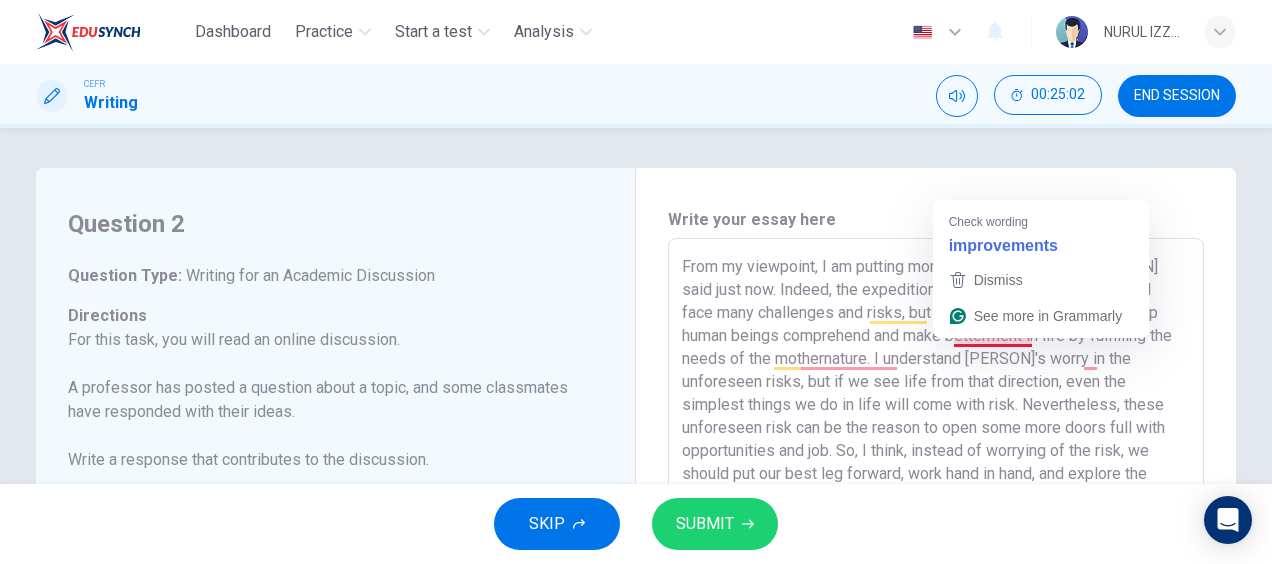scroll, scrollTop: 0, scrollLeft: 0, axis: both 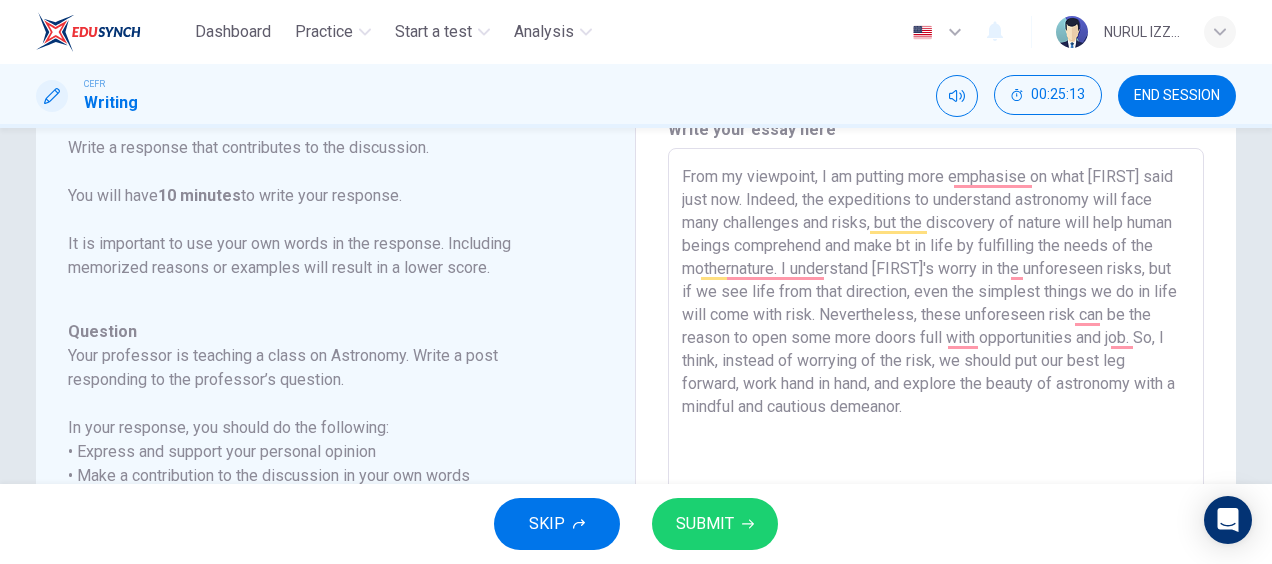 click on "From my viewpoint, I am putting more emphasise on what [FIRST] said just now. Indeed, the expeditions to understand astronomy will face many challenges and risks, but the discovery of nature will help human beings comprehend and make bt in life by fulfilling the needs of the mothernature. I understand [FIRST]'s worry in the unforeseen risks, but if we see life from that direction, even the simplest things we do in life will come with risk. Nevertheless, these unforeseen risk can be the reason to open some more doors full with opportunities and job. So, I think, instead of worrying of the risk, we should put our best leg forward, work hand in hand, and explore the beauty of astronomy with a mindful and cautious demeanor." at bounding box center [936, 482] 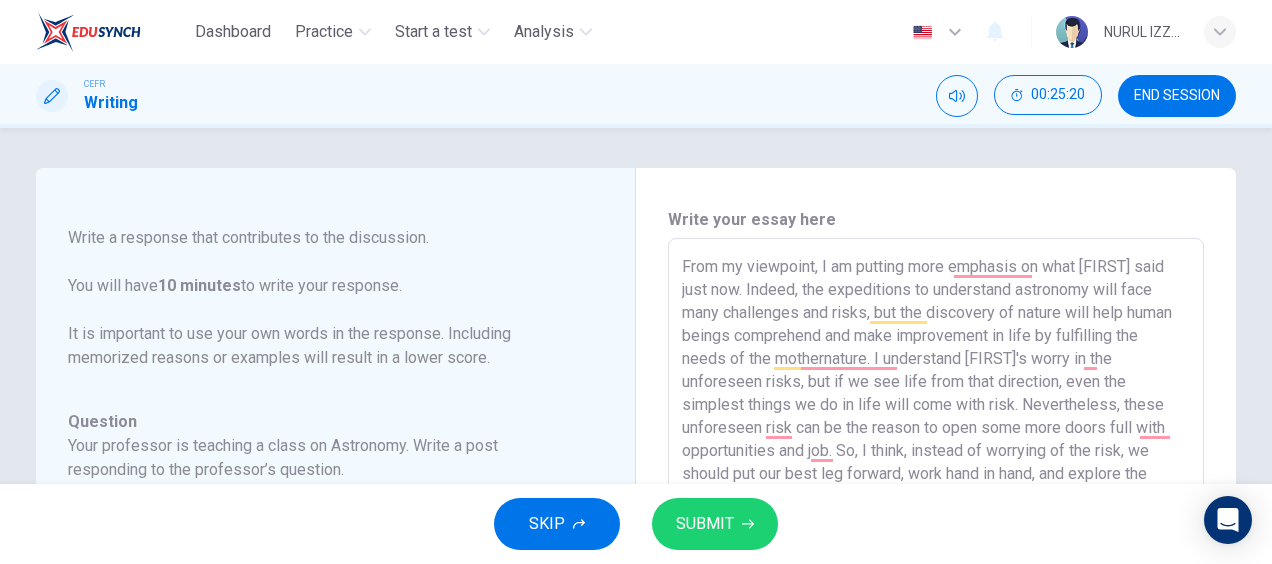scroll, scrollTop: 31, scrollLeft: 0, axis: vertical 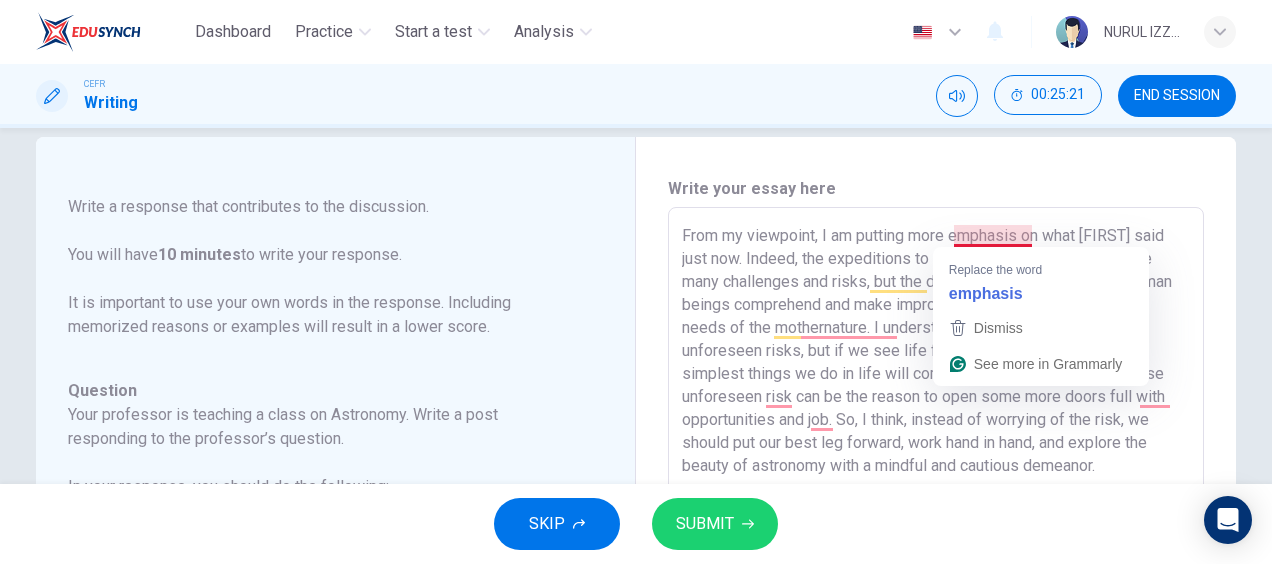 click on "From my viewpoint, I am putting more emphasis on what [FIRST] said just now. Indeed, the expeditions to understand astronomy will face many challenges and risks, but the discovery of nature will help human beings comprehend and make improvement in life by fulfilling the needs of the mothernature. I understand [FIRST]'s worry in the unforeseen risks, but if we see life from that direction, even the simplest things we do in life will come with risk. Nevertheless, these unforeseen risk can be the reason to open some more doors full with opportunities and job. So, I think, instead of worrying of the risk, we should put our best leg forward, work hand in hand, and explore the beauty of astronomy with a mindful and cautious demeanor." at bounding box center (936, 541) 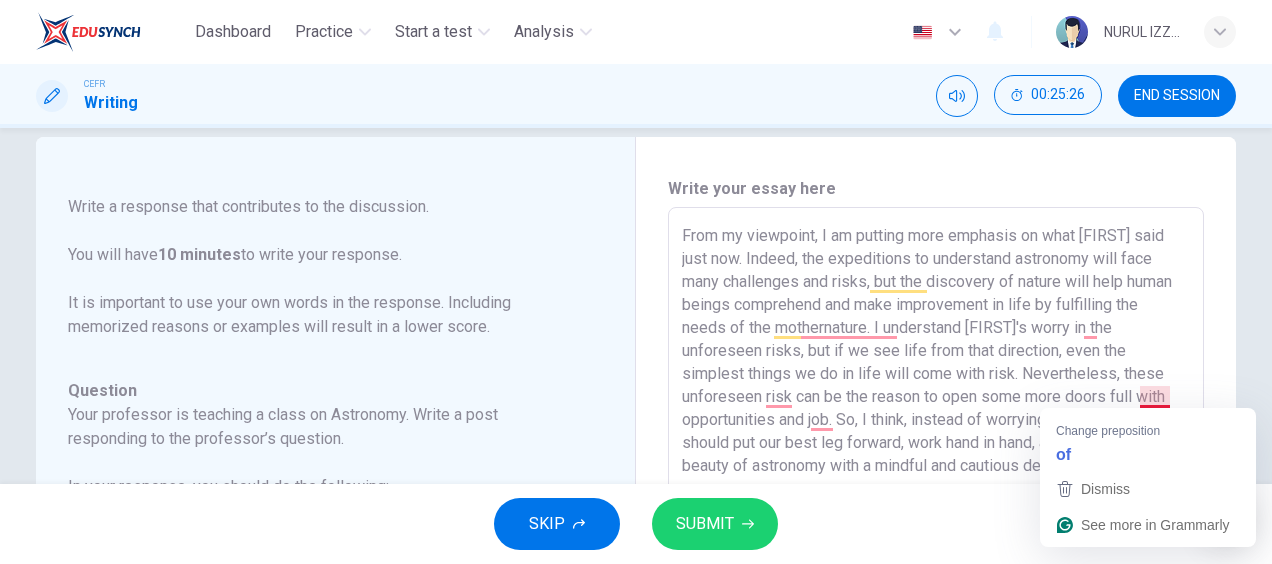 drag, startPoint x: 1173, startPoint y: 392, endPoint x: 1135, endPoint y: 392, distance: 38 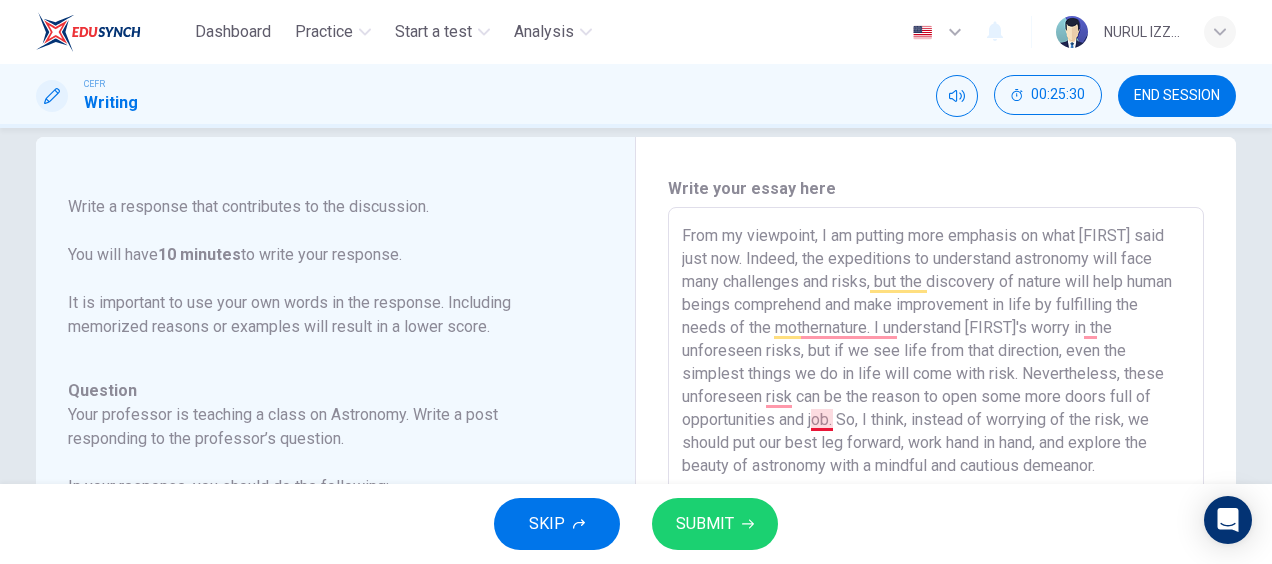click on "From my viewpoint, I am putting more emphasis on what [FIRST] said just now. Indeed, the expeditions to understand astronomy will face many challenges and risks, but the discovery of nature will help human beings comprehend and make improvement in life by fulfilling the needs of the mothernature. I understand [FIRST]'s worry in the unforeseen risks, but if we see life from that direction, even the simplest things we do in life will come with risk. Nevertheless, these unforeseen risk can be the reason to open some more doors full of opportunities and job. So, I think, instead of worrying of the risk, we should put our best leg forward, work hand in hand, and explore the beauty of astronomy with a mindful and cautious demeanor." at bounding box center [936, 541] 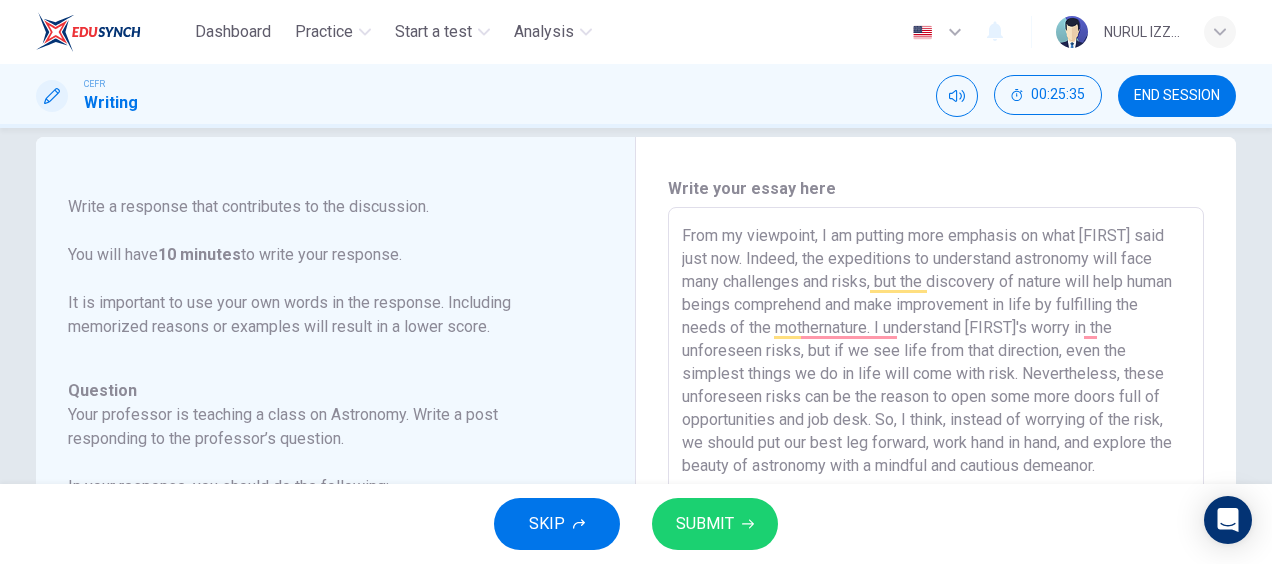 scroll, scrollTop: 534, scrollLeft: 0, axis: vertical 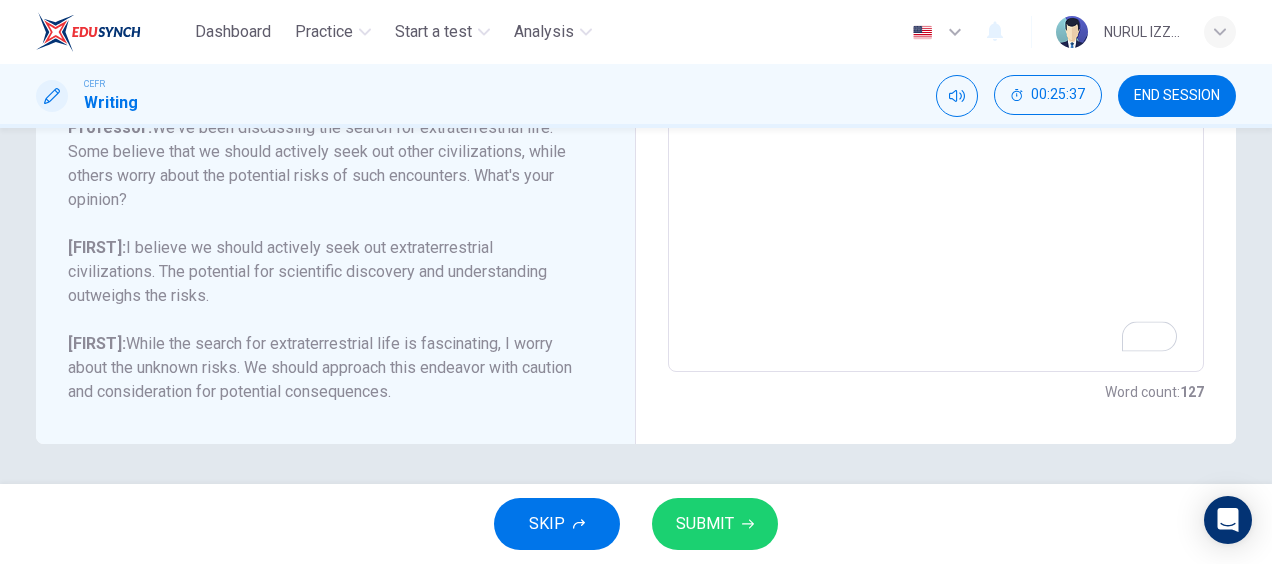 type on "From my viewpoint, I am putting more emphasis on what [FIRST] said just now. Indeed, the expeditions to understand astronomy will face many challenges and risks, but the discovery of nature will help human beings comprehend and make improvement in life by fulfilling the needs of the mothernature. I understand [FIRST]'s worry in the unforeseen risks, but if we see life from that direction, even the simplest things we do in life will come with risk. Nevertheless, these unforeseen risks can be the reason to open some more doors full of opportunities and job desk. So, I think, instead of worrying of the risk, we should put our best leg forward, work hand in hand, and explore the beauty of astronomy with a mindful and cautious demeanor." 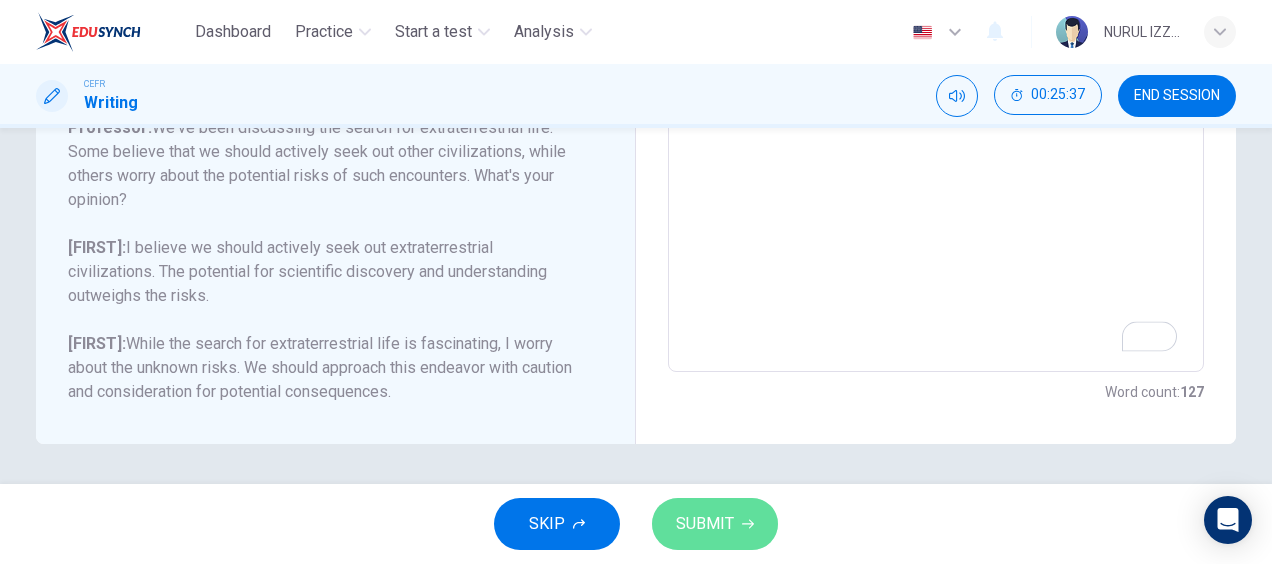 click on "SUBMIT" at bounding box center [705, 524] 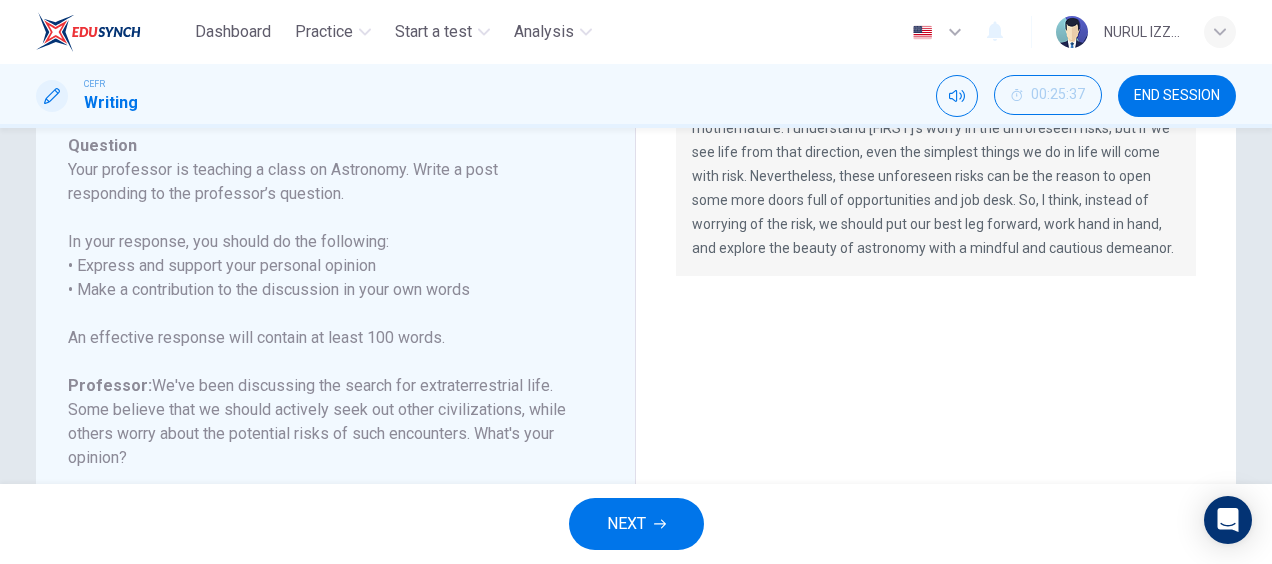 scroll, scrollTop: 267, scrollLeft: 0, axis: vertical 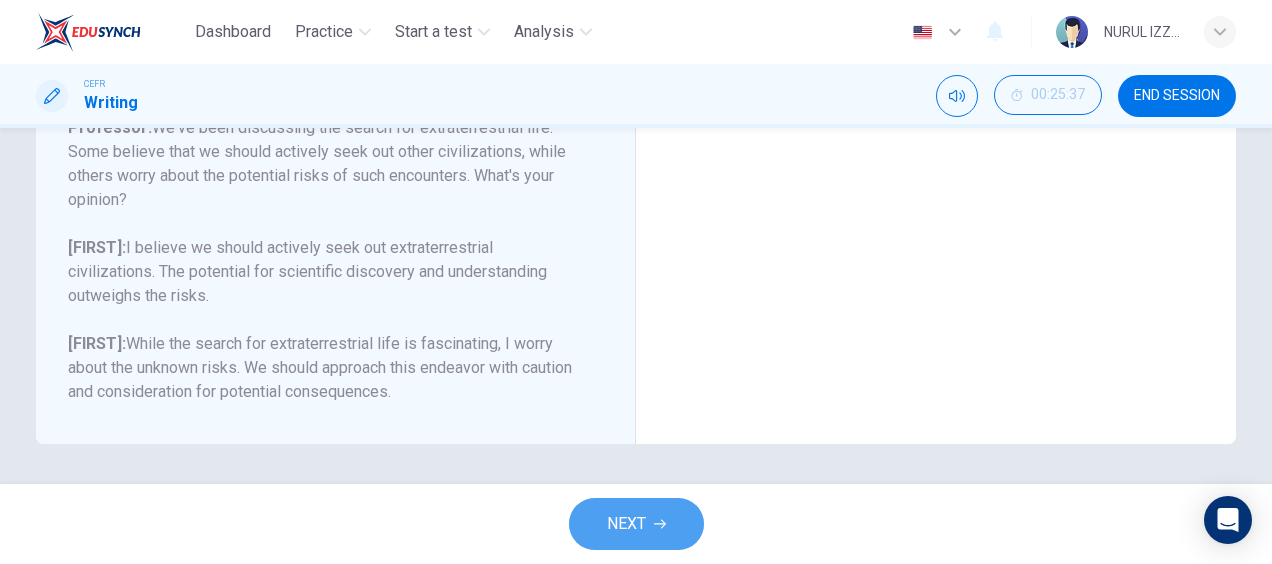 click on "NEXT" at bounding box center [636, 524] 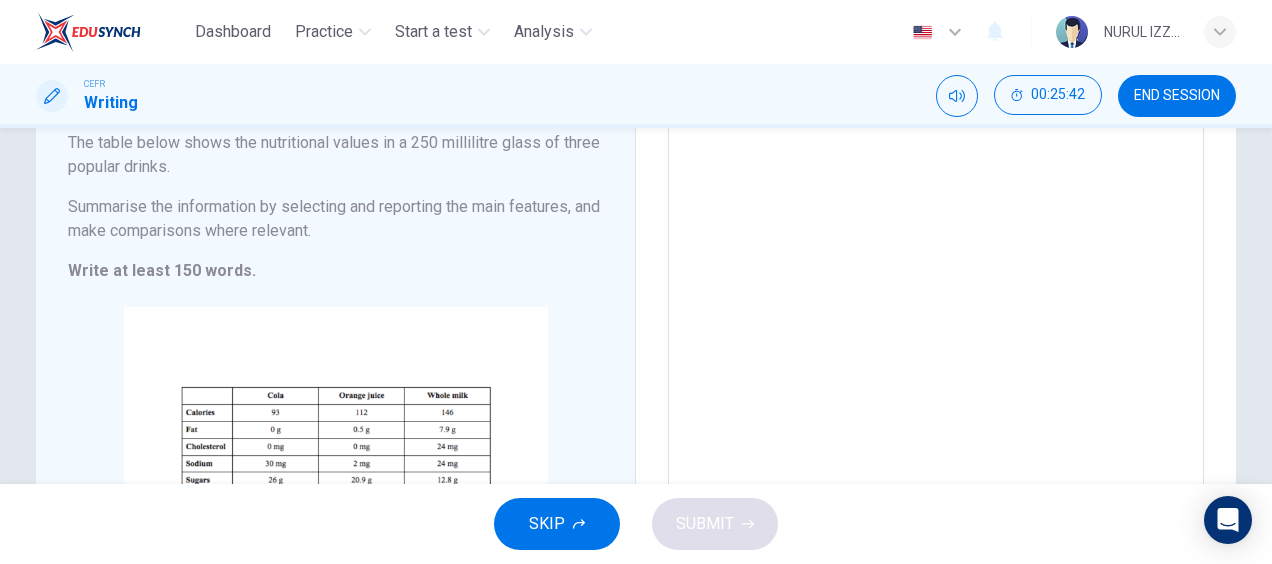 scroll, scrollTop: 0, scrollLeft: 0, axis: both 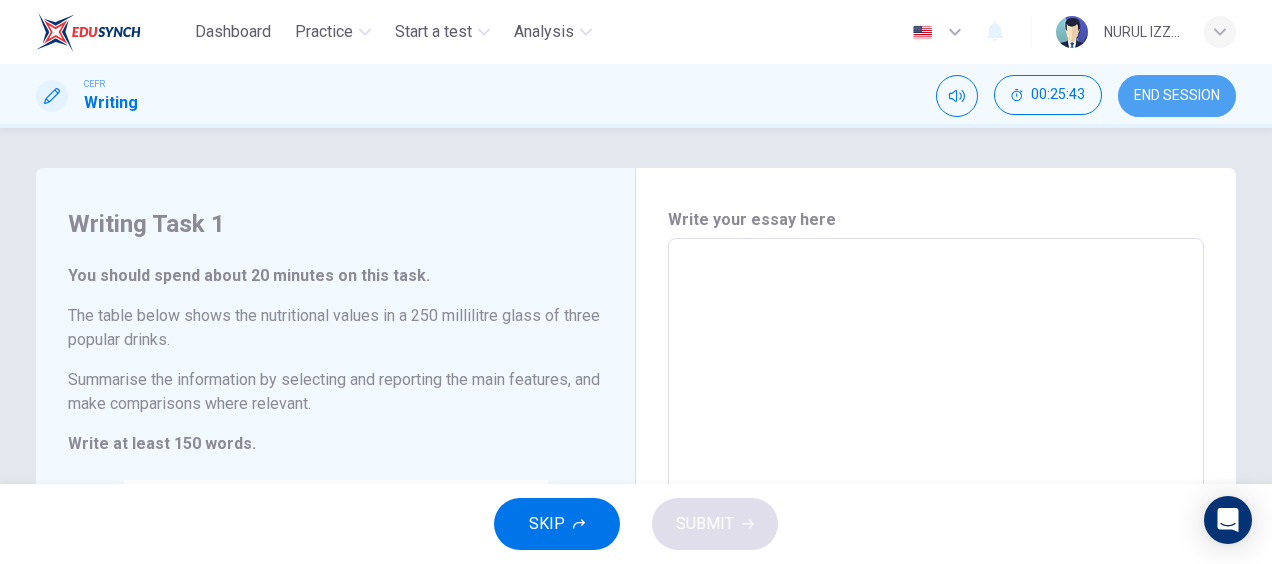 click on "END SESSION" at bounding box center (1177, 96) 